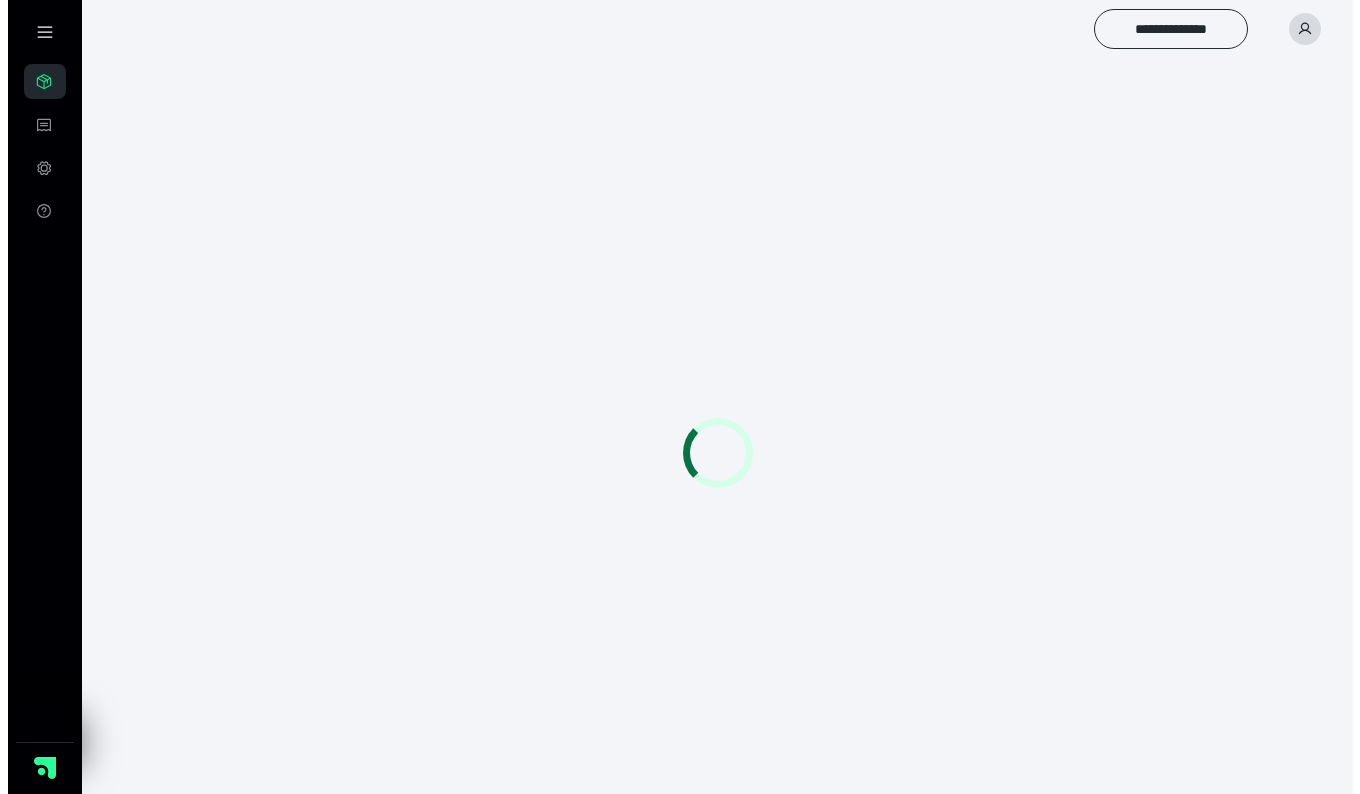 scroll, scrollTop: 0, scrollLeft: 0, axis: both 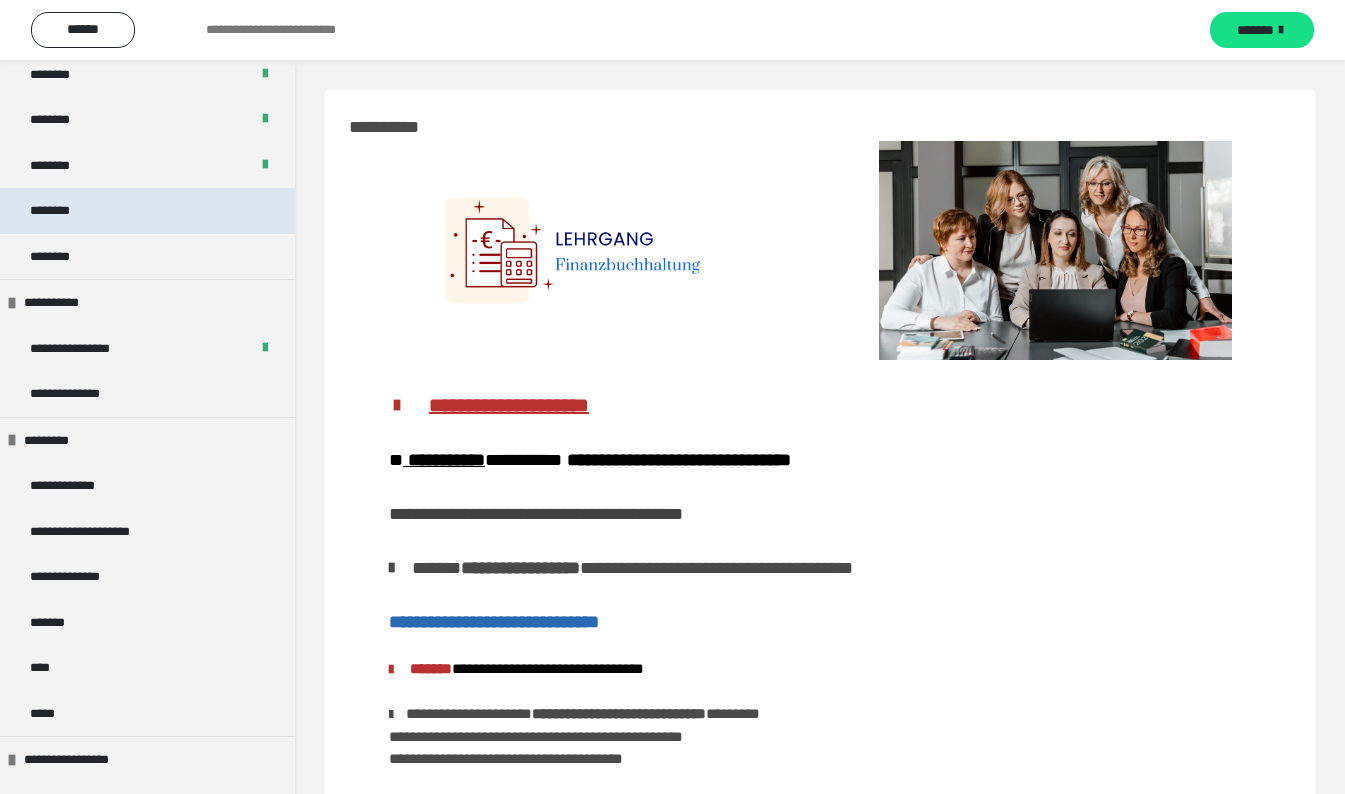 click on "********" at bounding box center [147, 211] 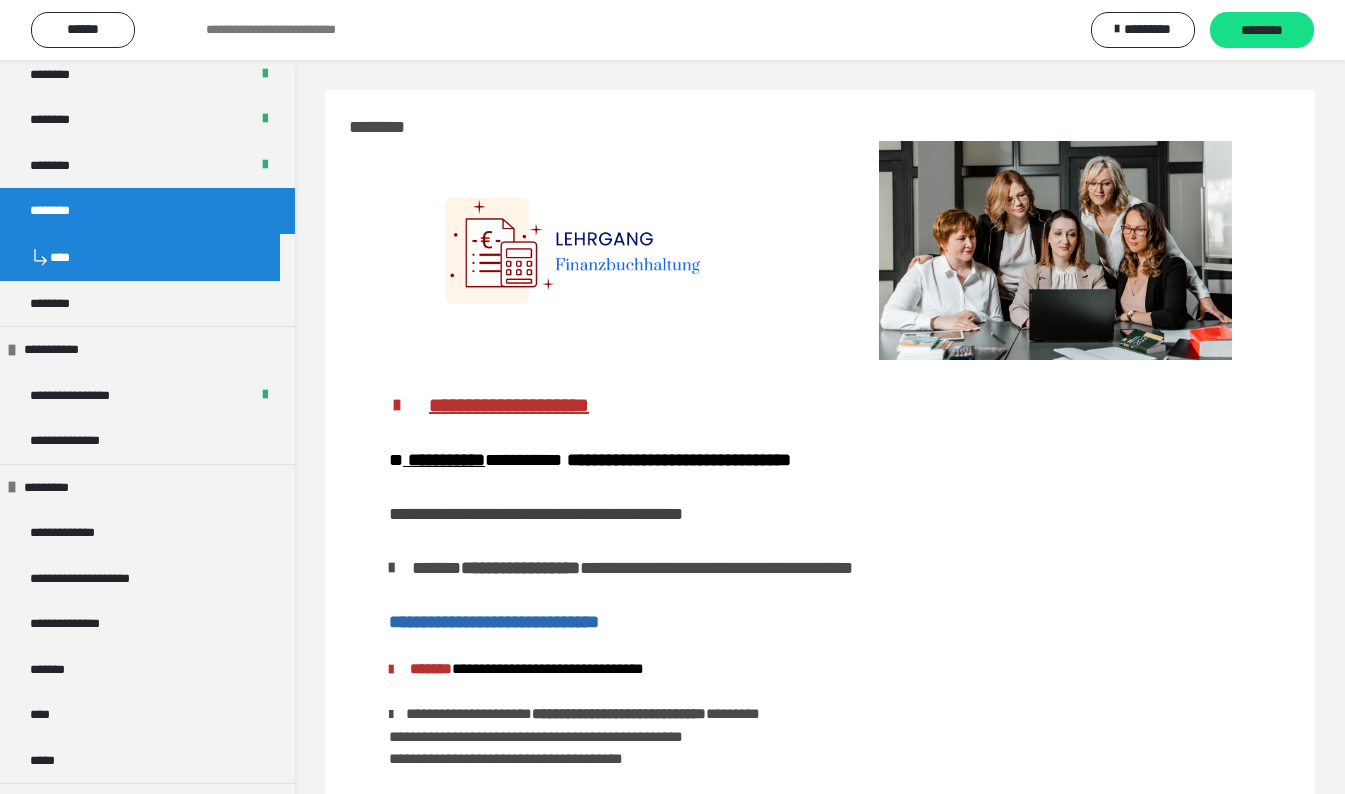 click on "********" at bounding box center (147, 211) 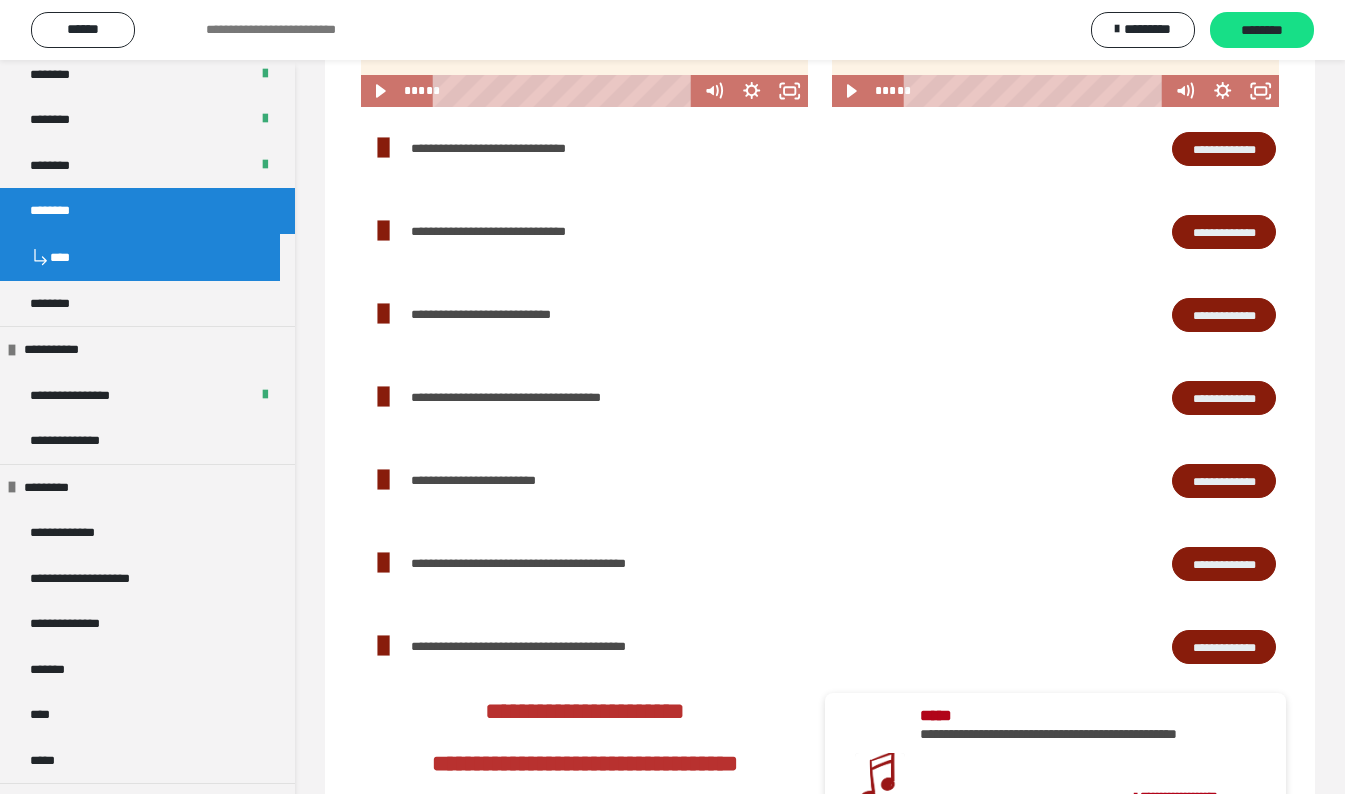 scroll, scrollTop: 1685, scrollLeft: 0, axis: vertical 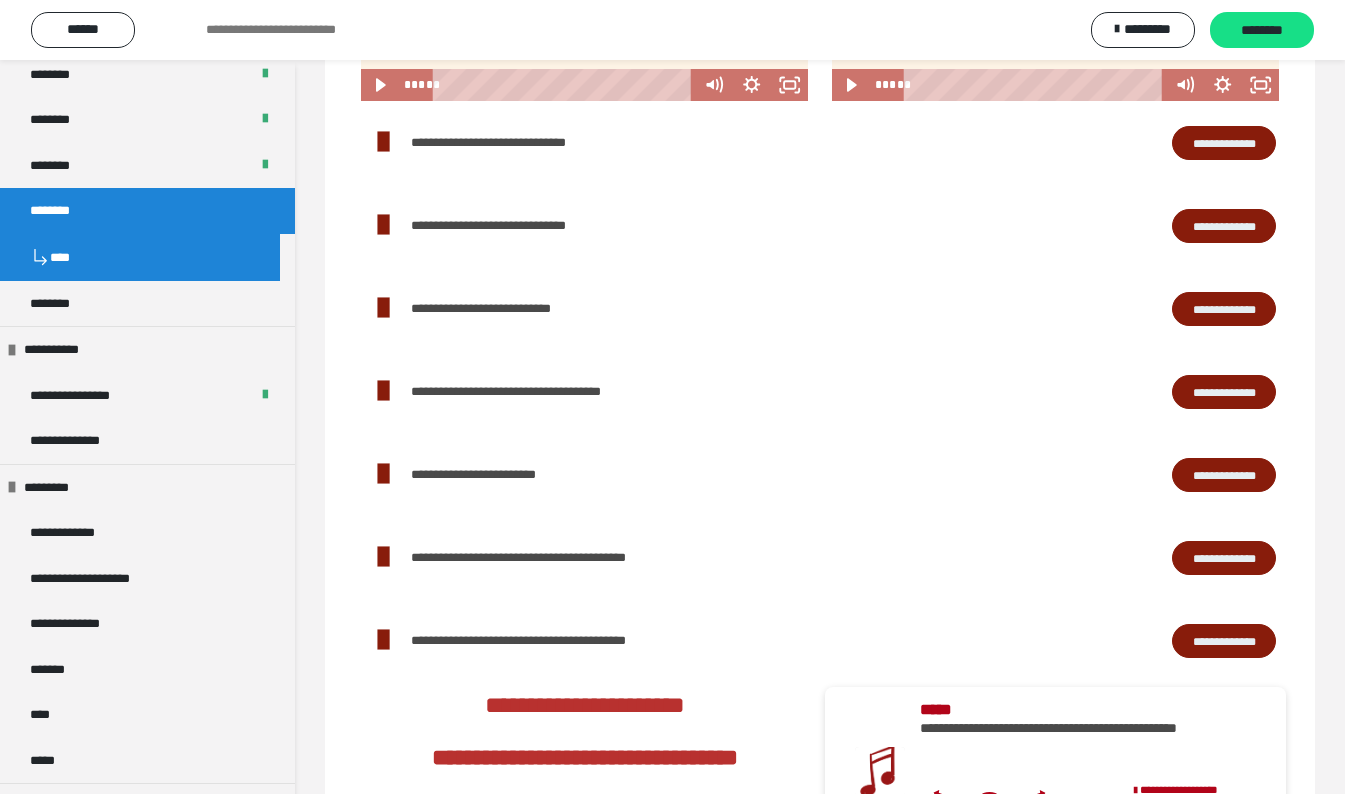 click on "**********" at bounding box center (1224, 143) 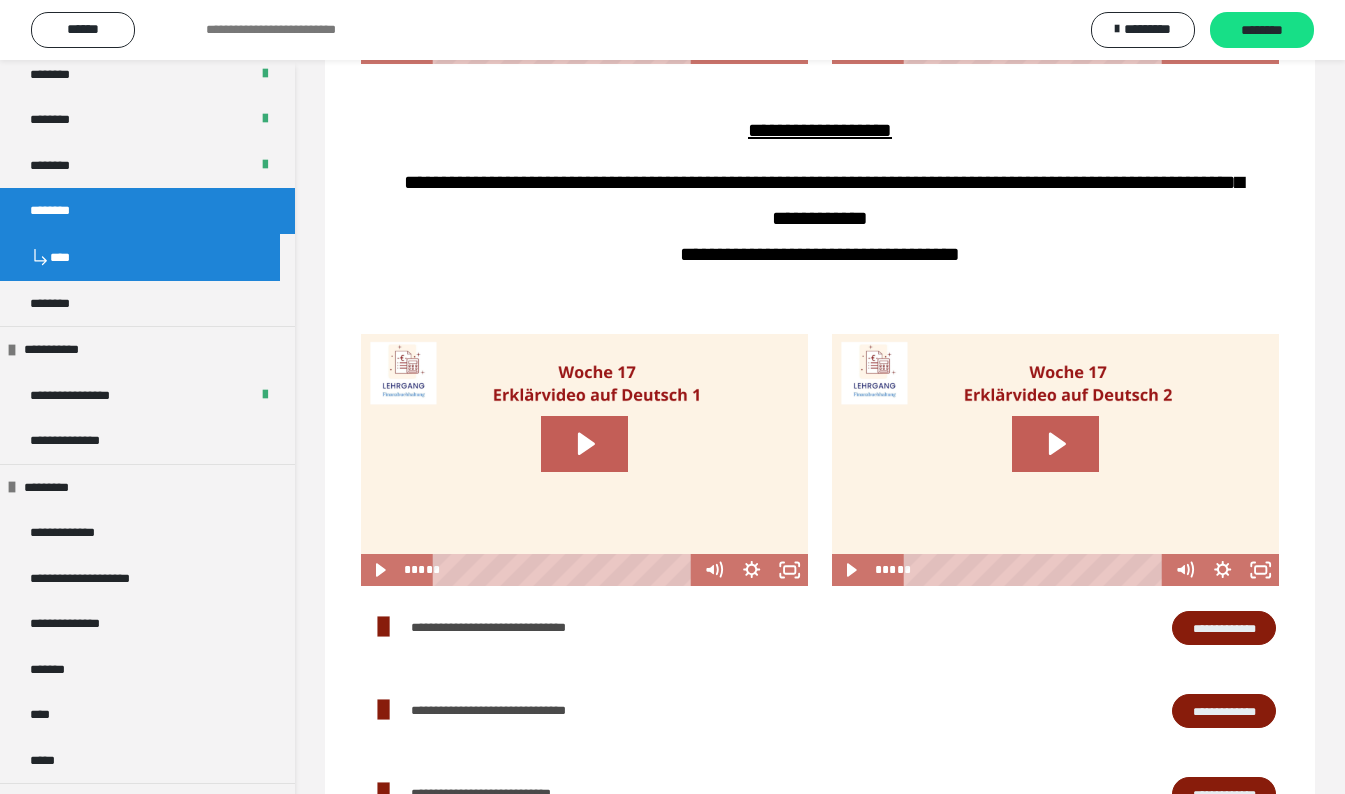 scroll, scrollTop: 900, scrollLeft: 0, axis: vertical 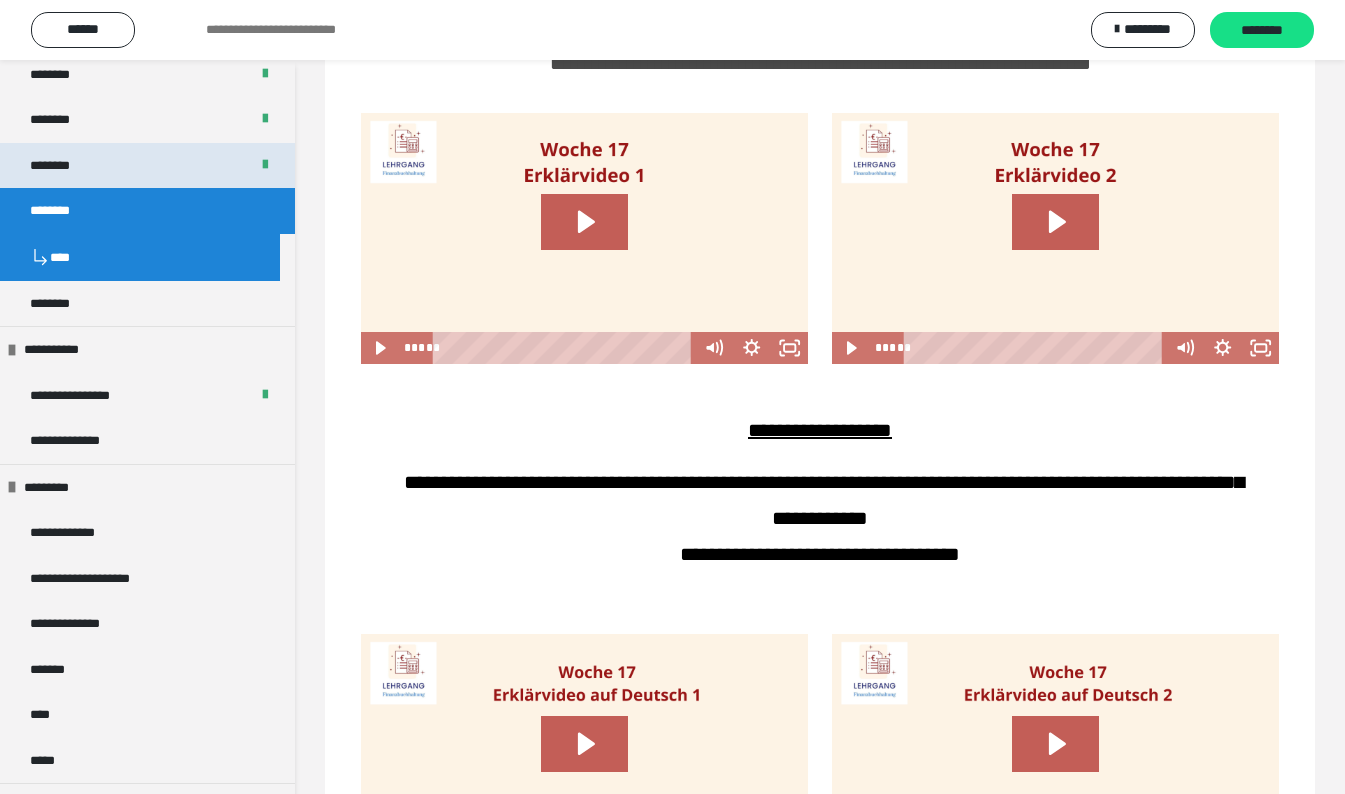 click on "********" at bounding box center [61, 166] 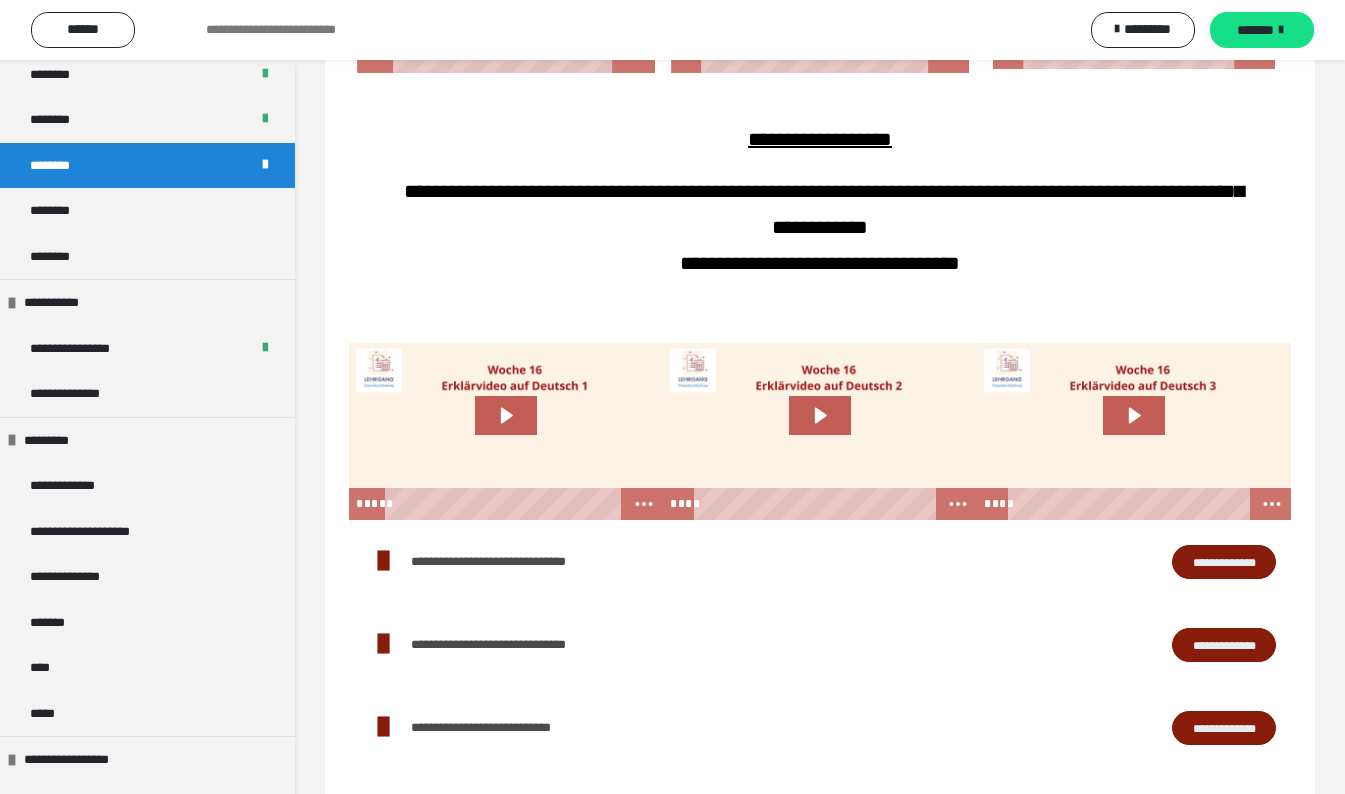 click on "**********" at bounding box center (820, 208) 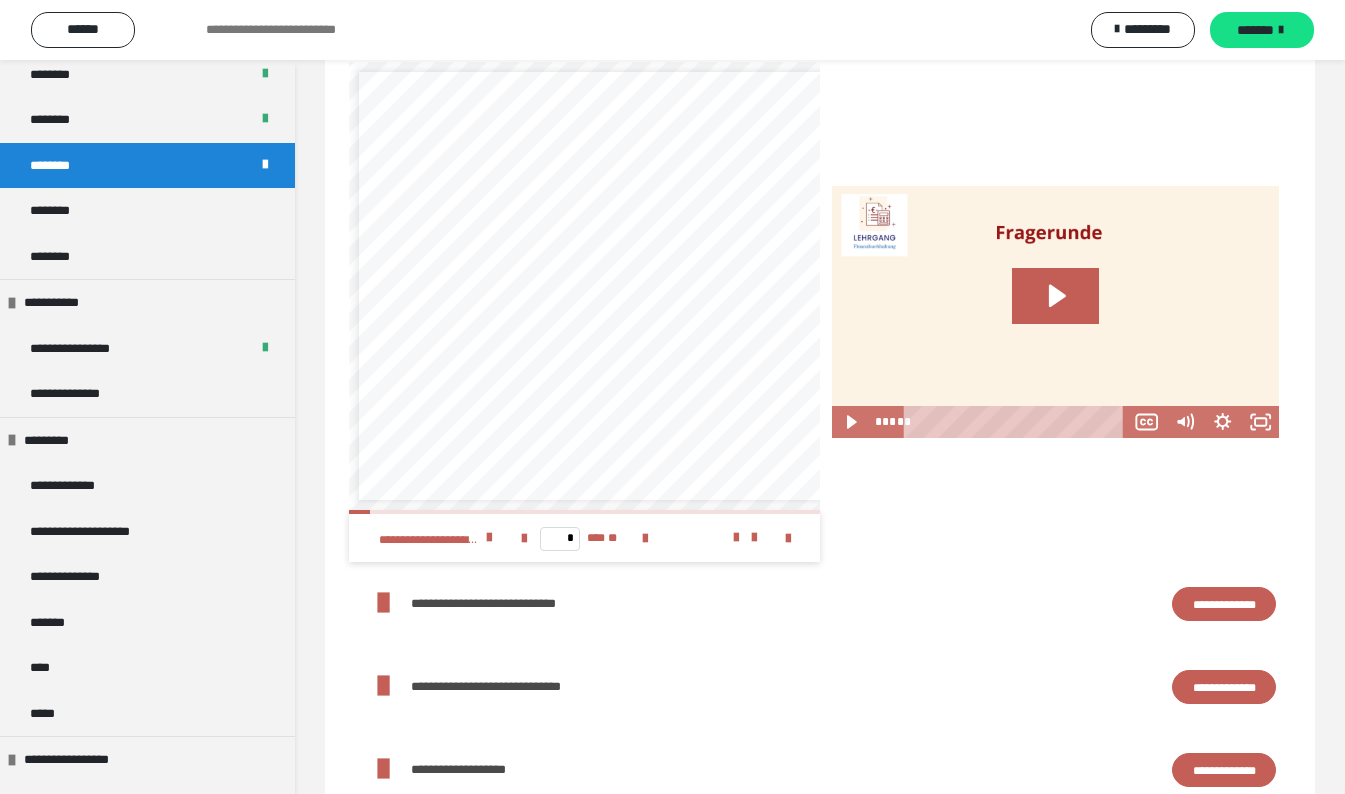 scroll, scrollTop: 2444, scrollLeft: 0, axis: vertical 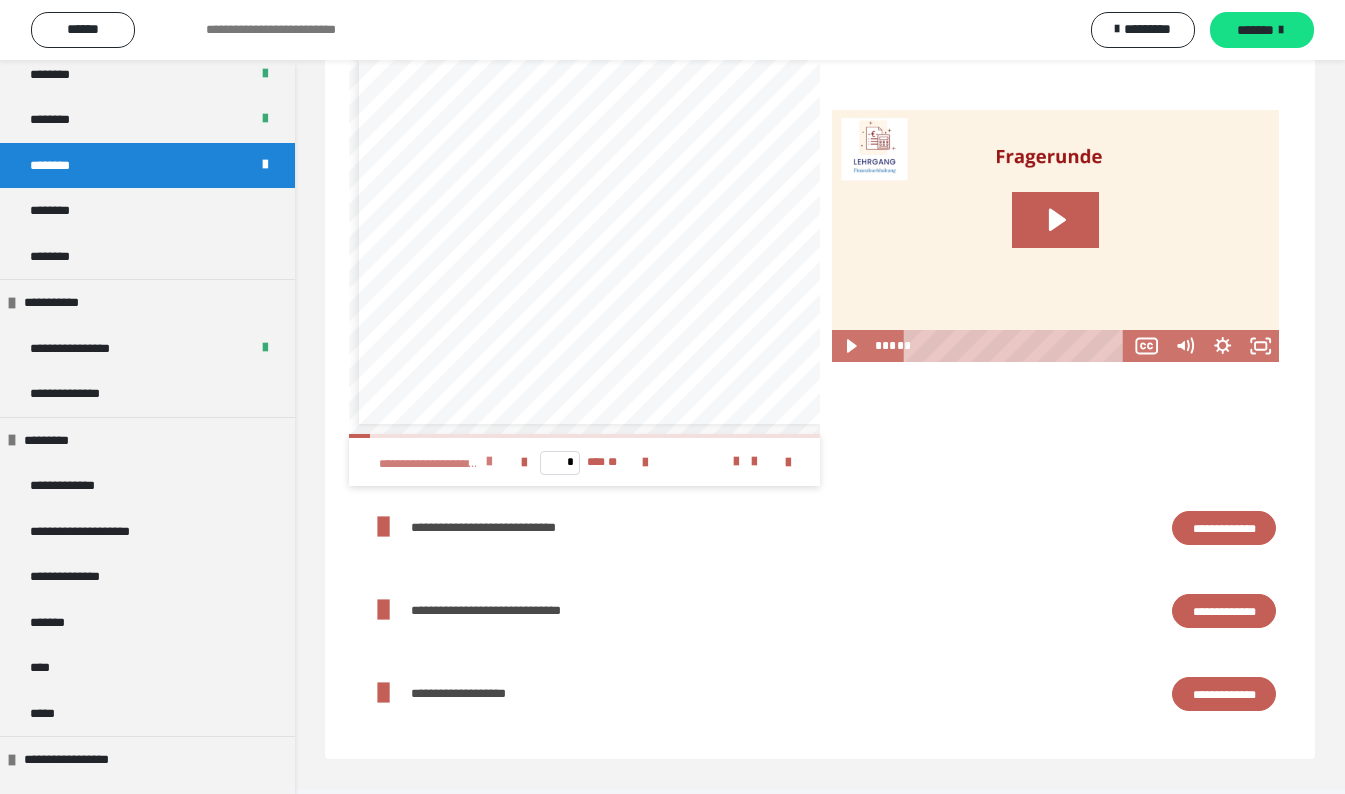click at bounding box center (489, 462) 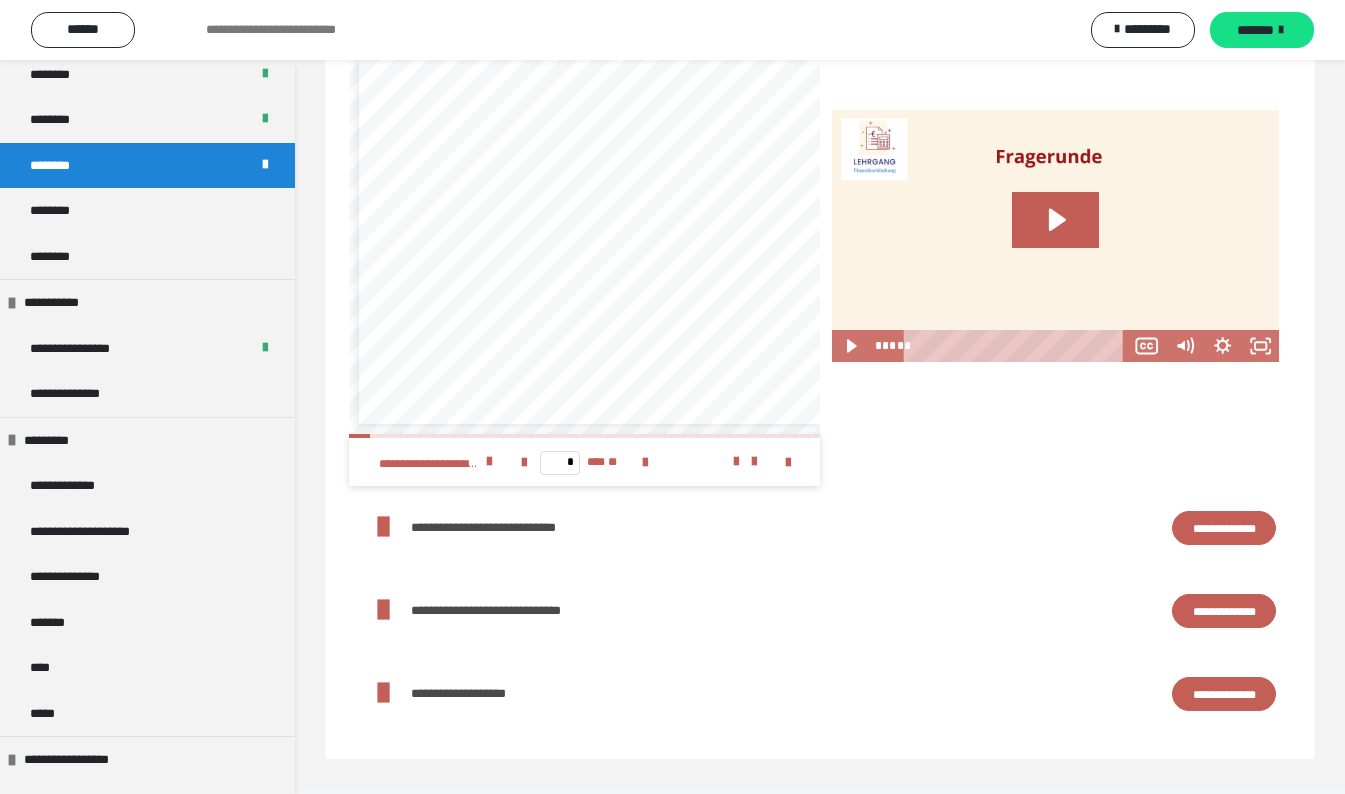 scroll, scrollTop: 7, scrollLeft: 0, axis: vertical 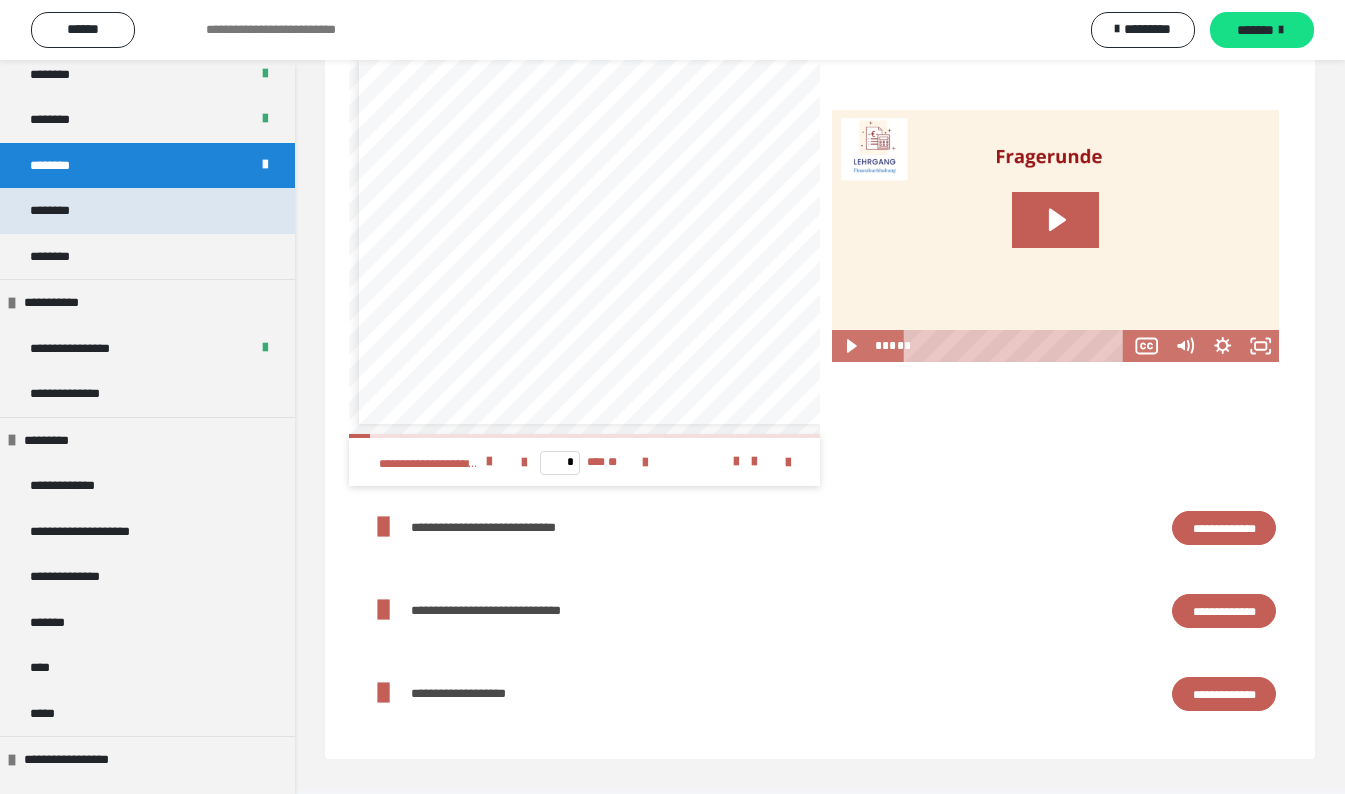 click on "********" at bounding box center (147, 211) 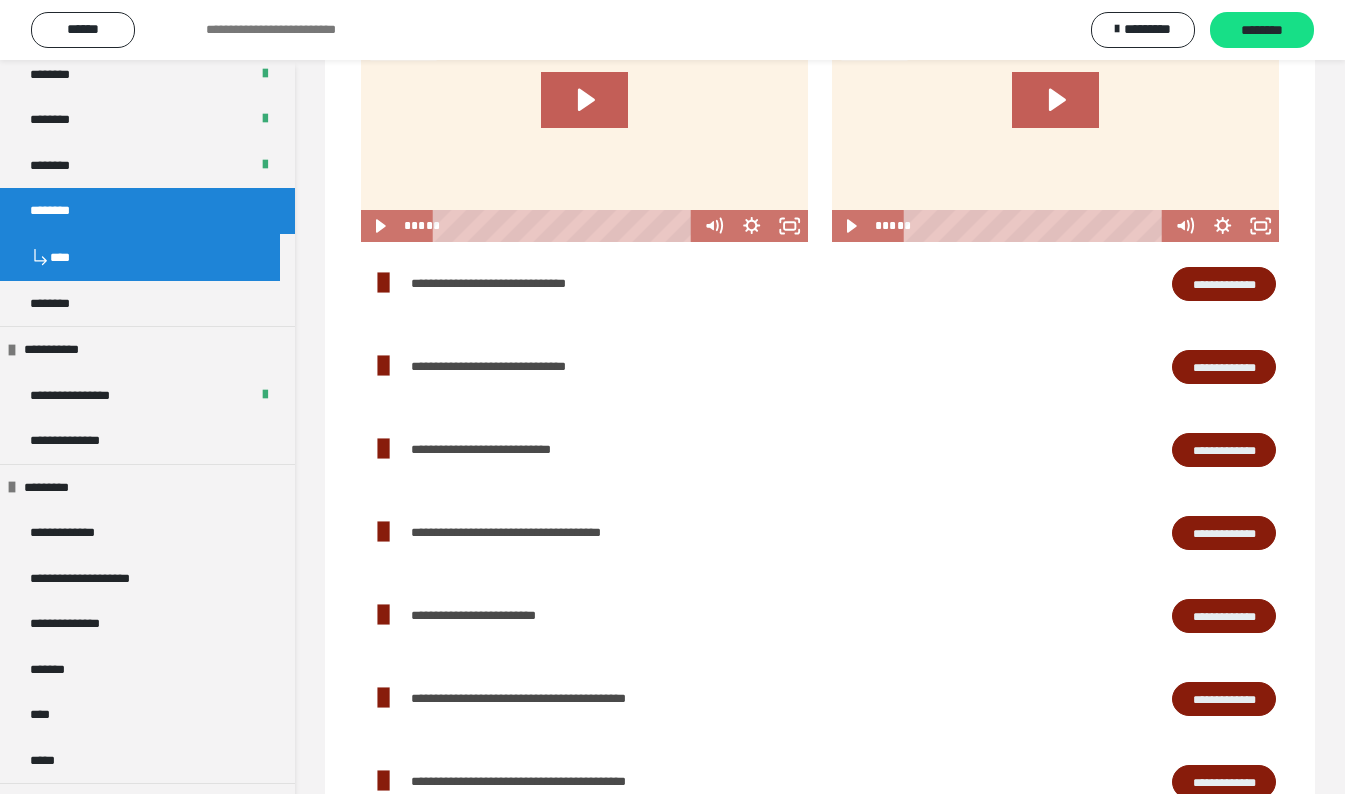 scroll, scrollTop: 1600, scrollLeft: 0, axis: vertical 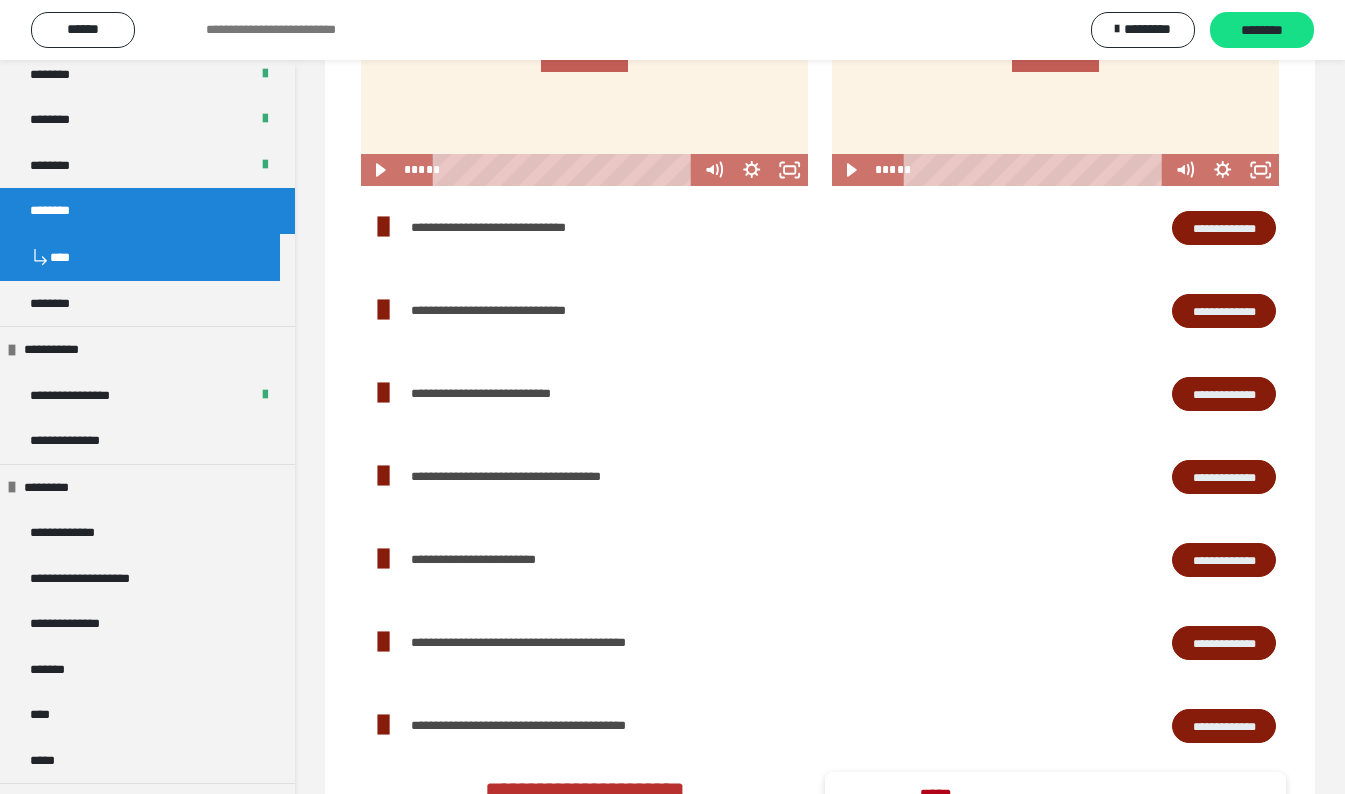 click on "**********" at bounding box center (1224, 228) 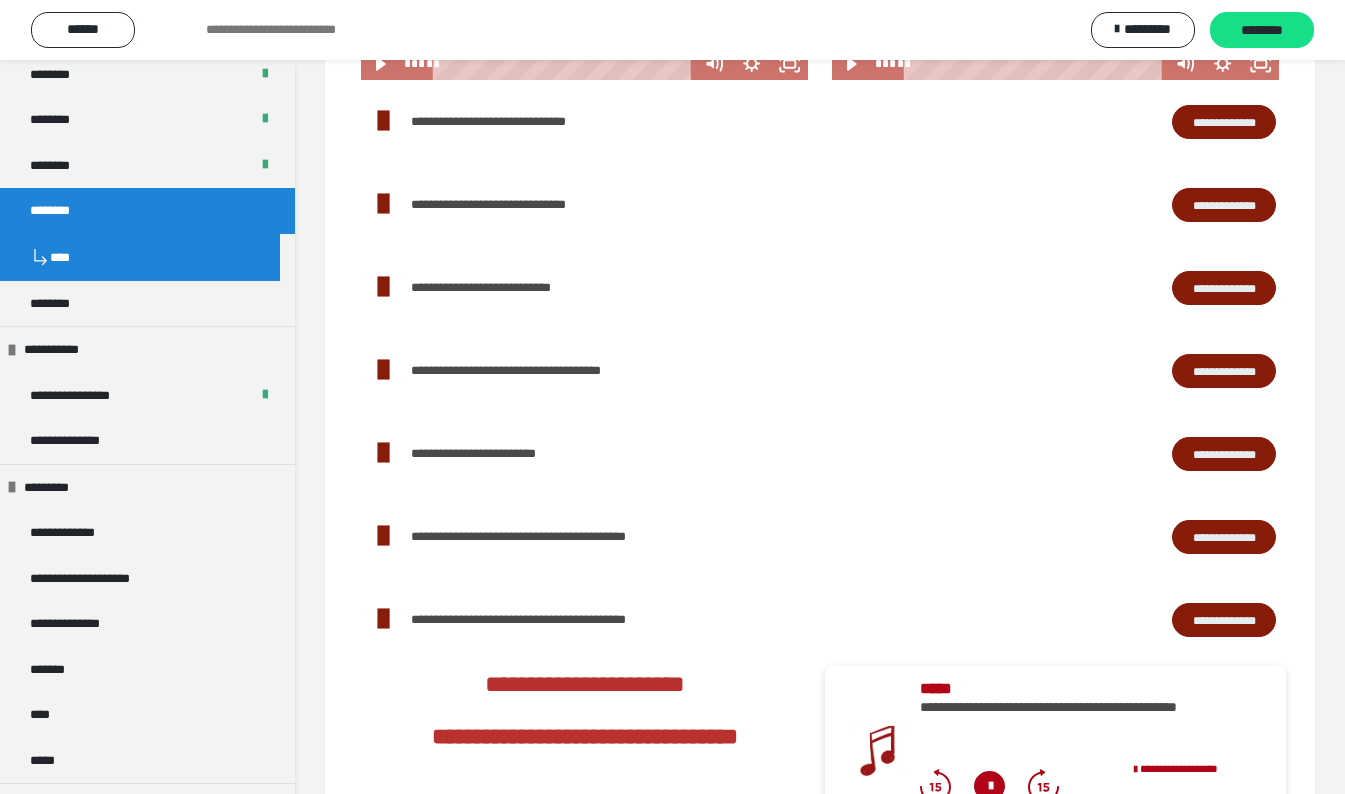 scroll, scrollTop: 1800, scrollLeft: 0, axis: vertical 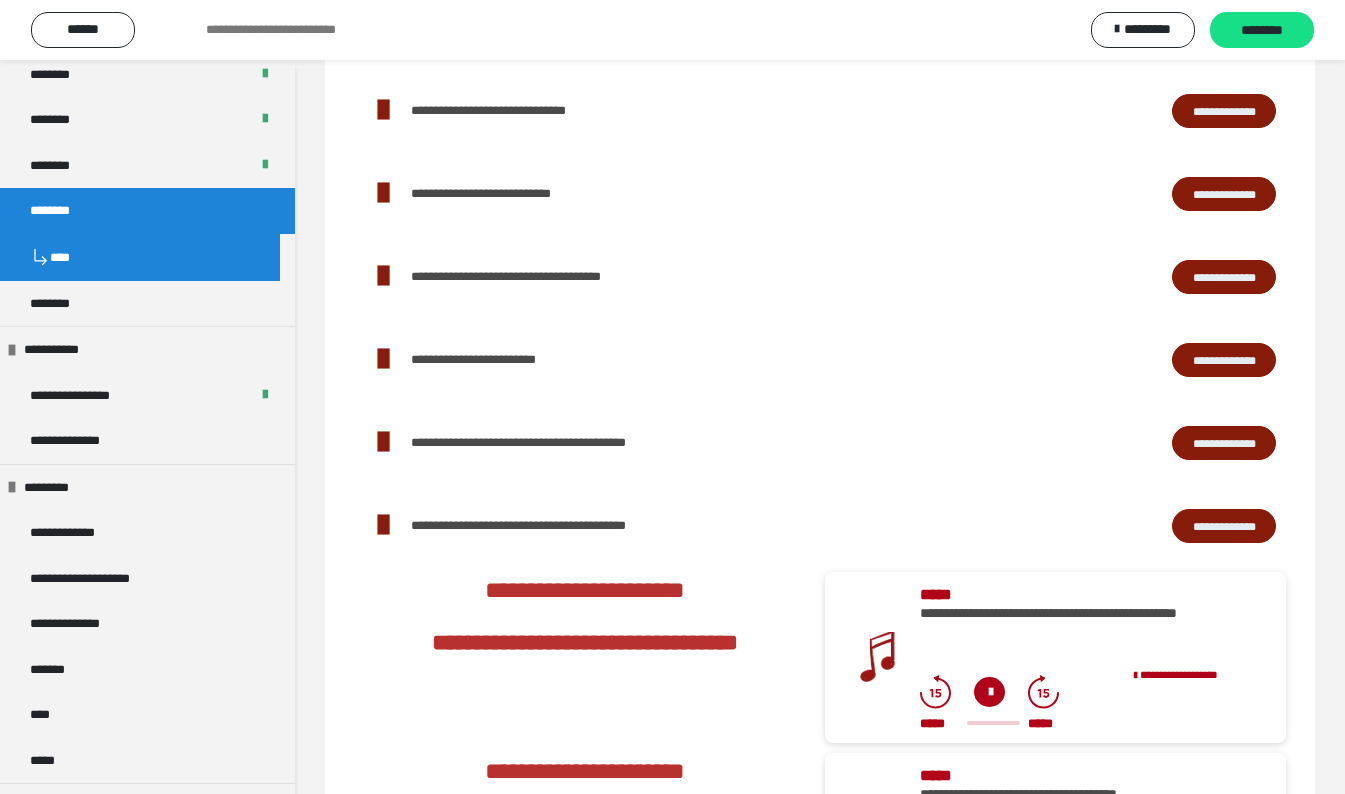 click on "**********" at bounding box center (1224, 526) 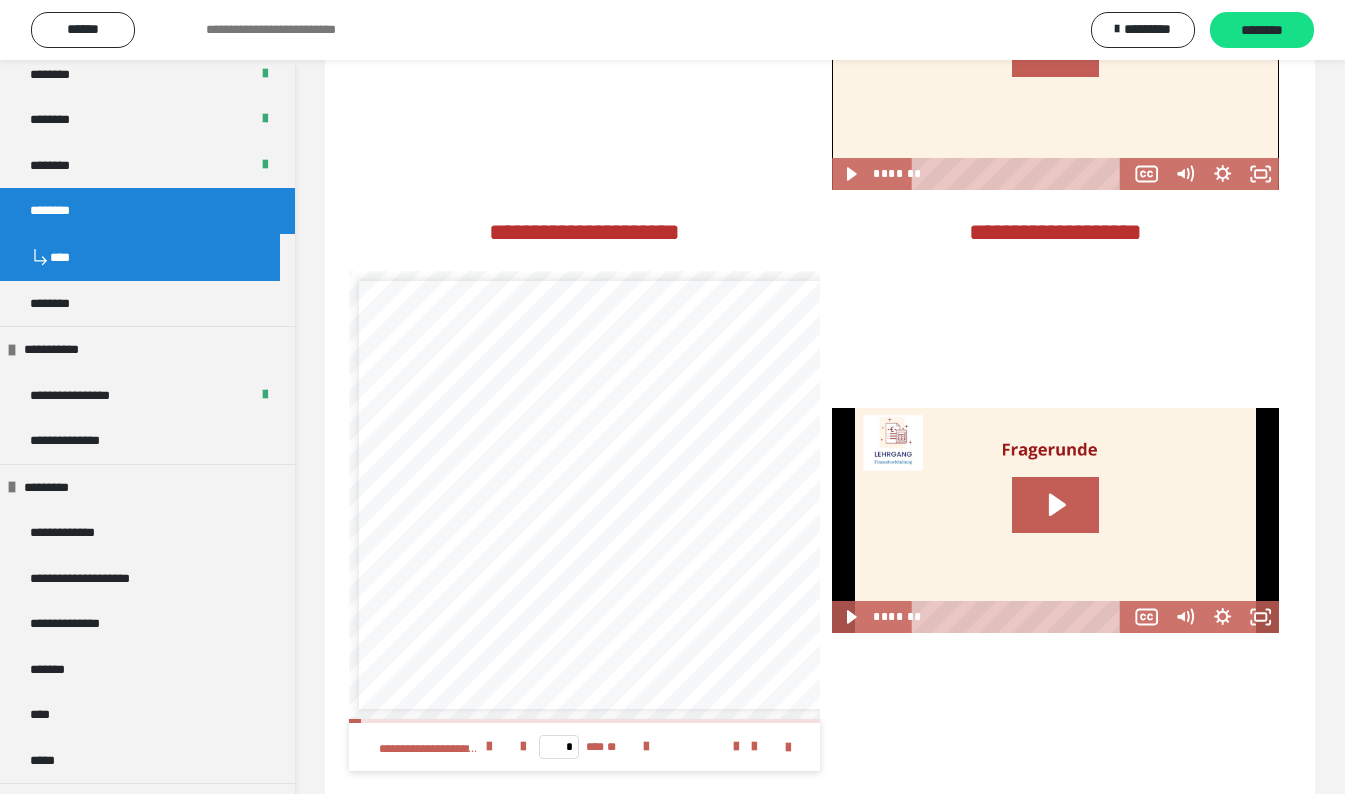 scroll, scrollTop: 3300, scrollLeft: 0, axis: vertical 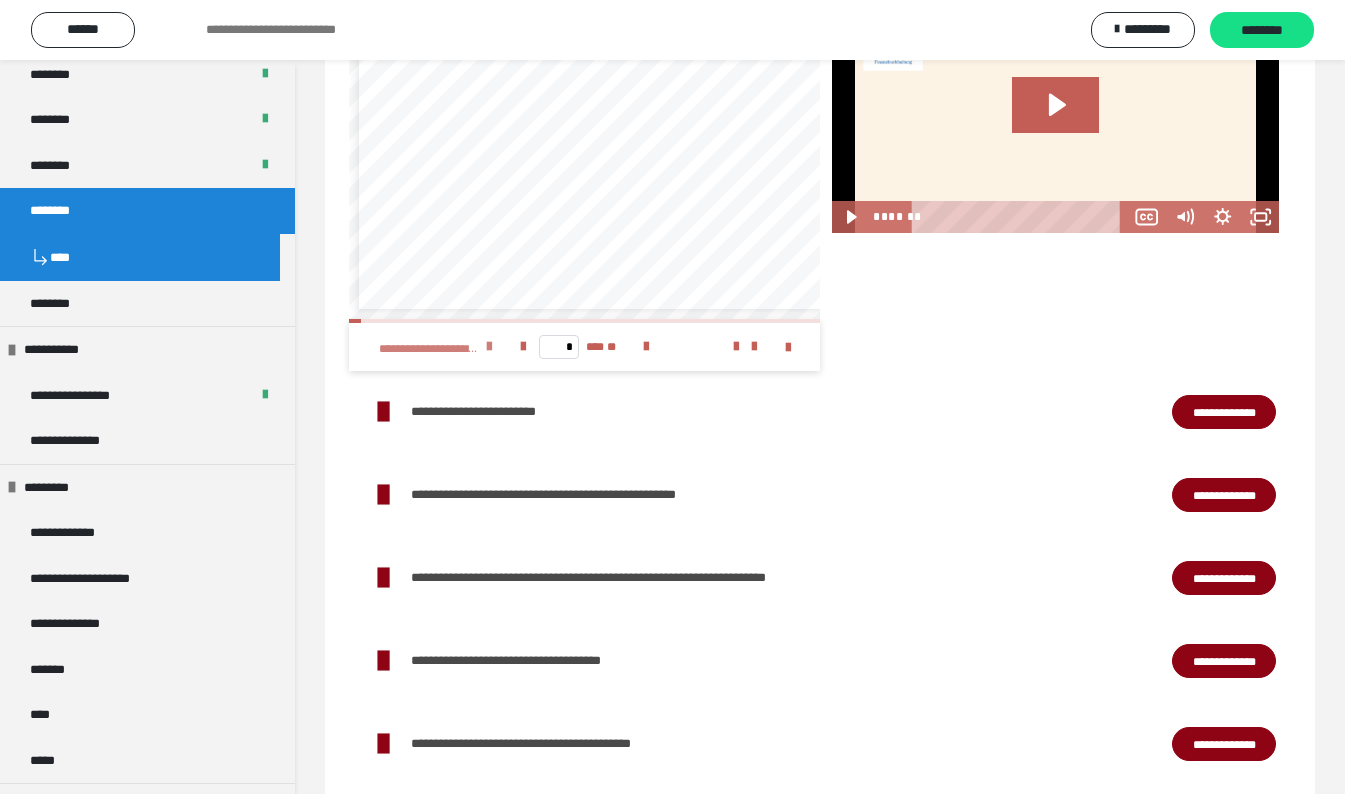 click at bounding box center [489, 347] 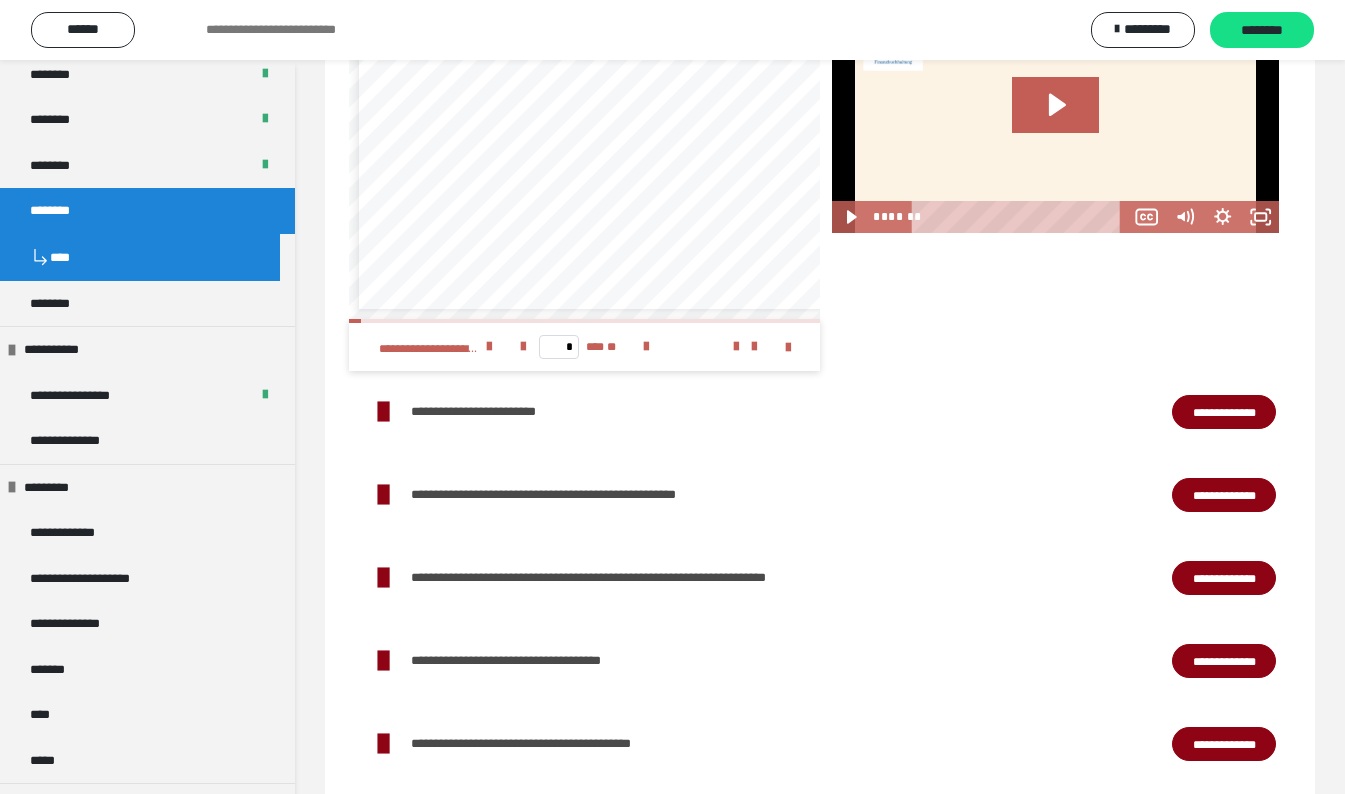 click on "**********" at bounding box center (1224, 412) 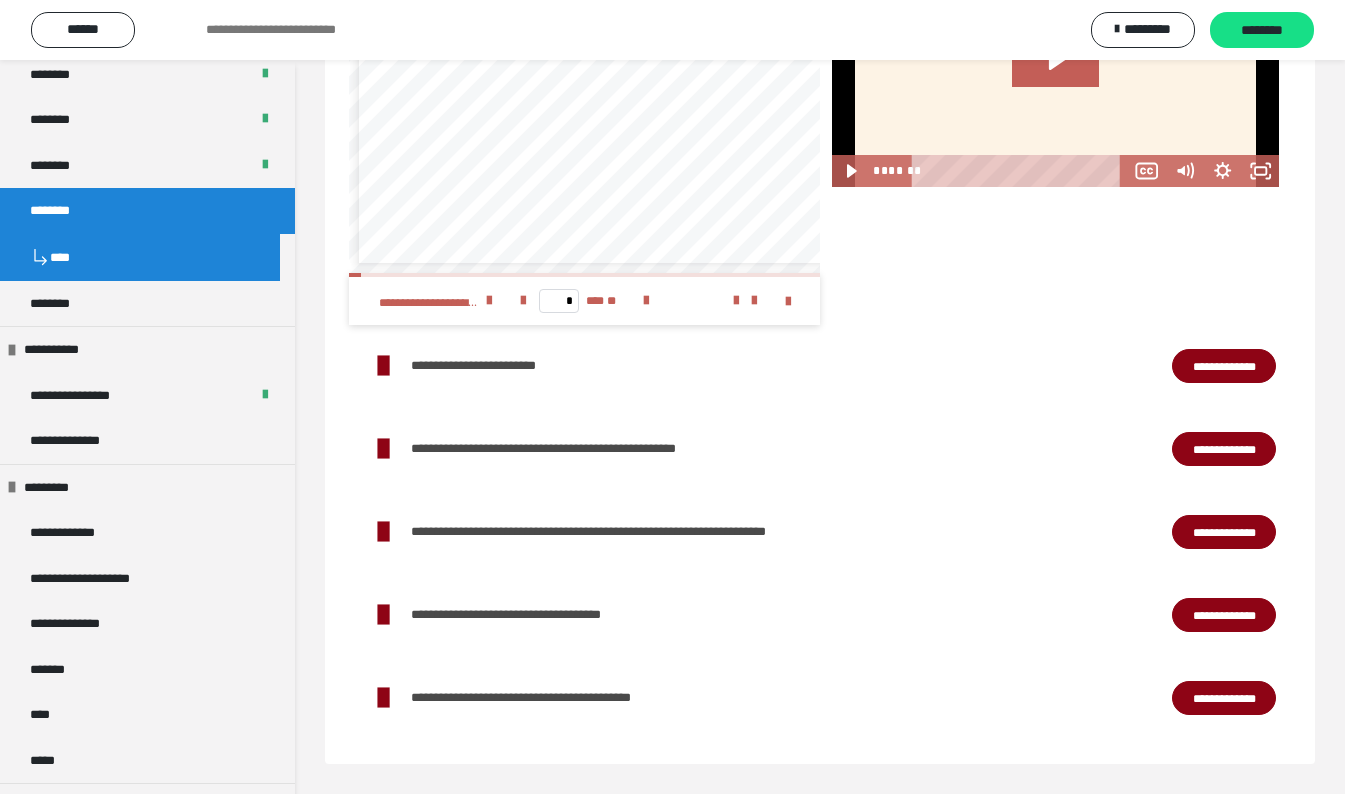 scroll, scrollTop: 3347, scrollLeft: 0, axis: vertical 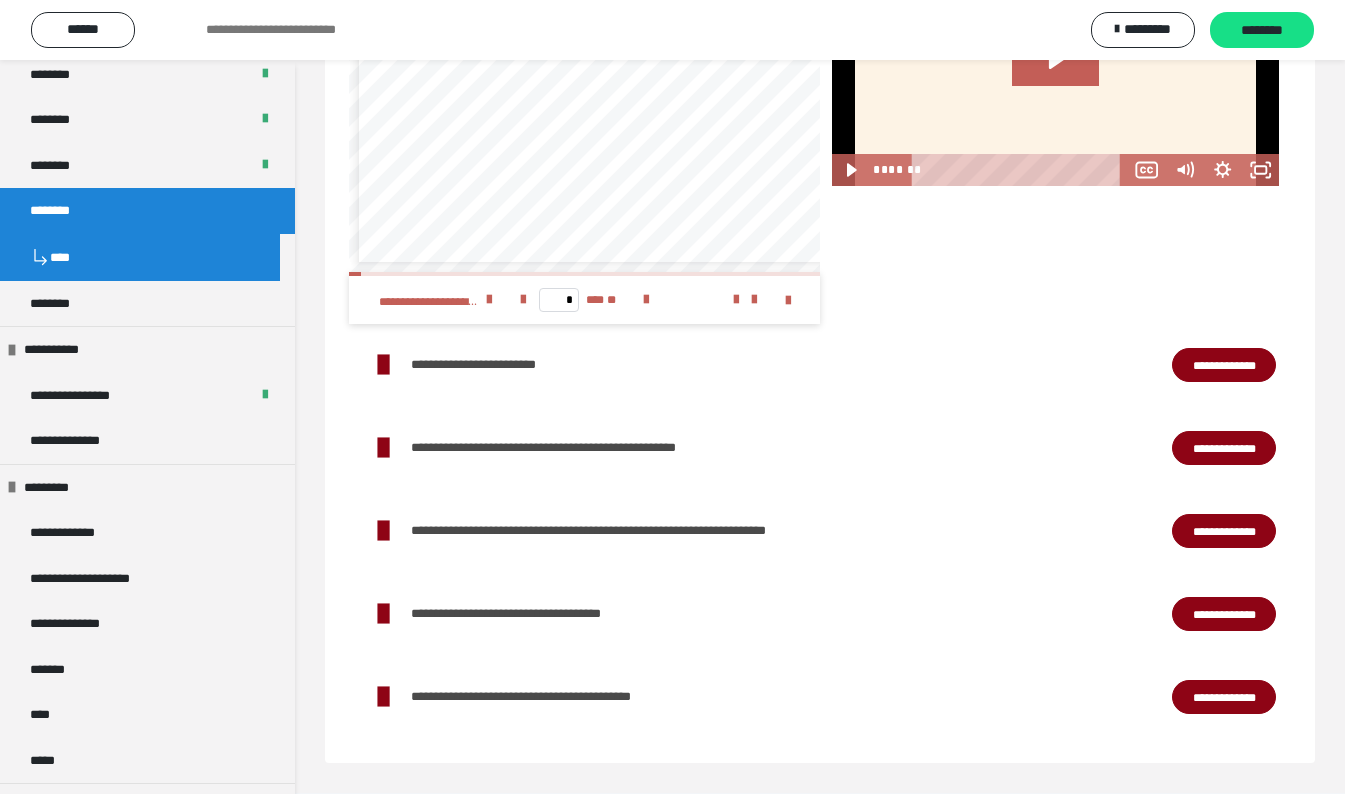 click on "**********" at bounding box center [1224, 448] 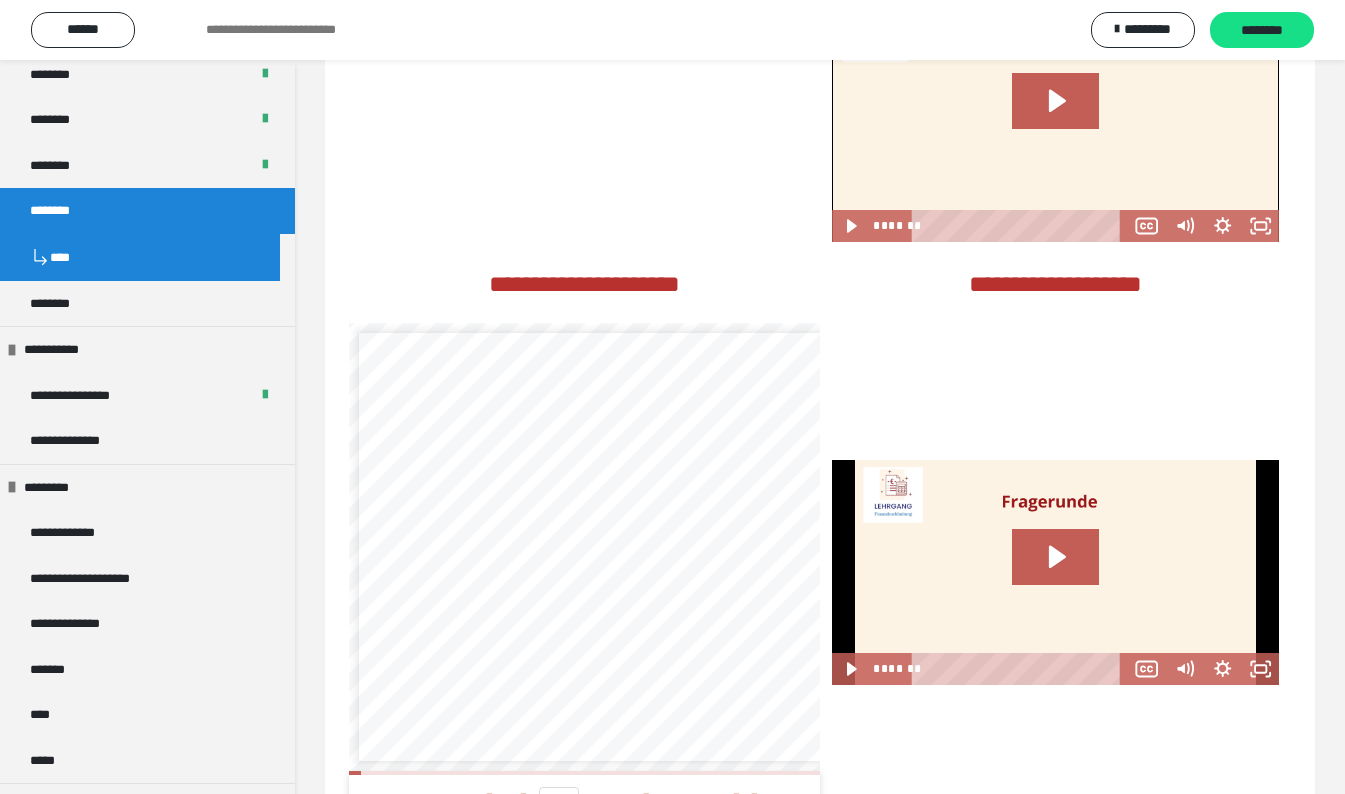 scroll, scrollTop: 2847, scrollLeft: 0, axis: vertical 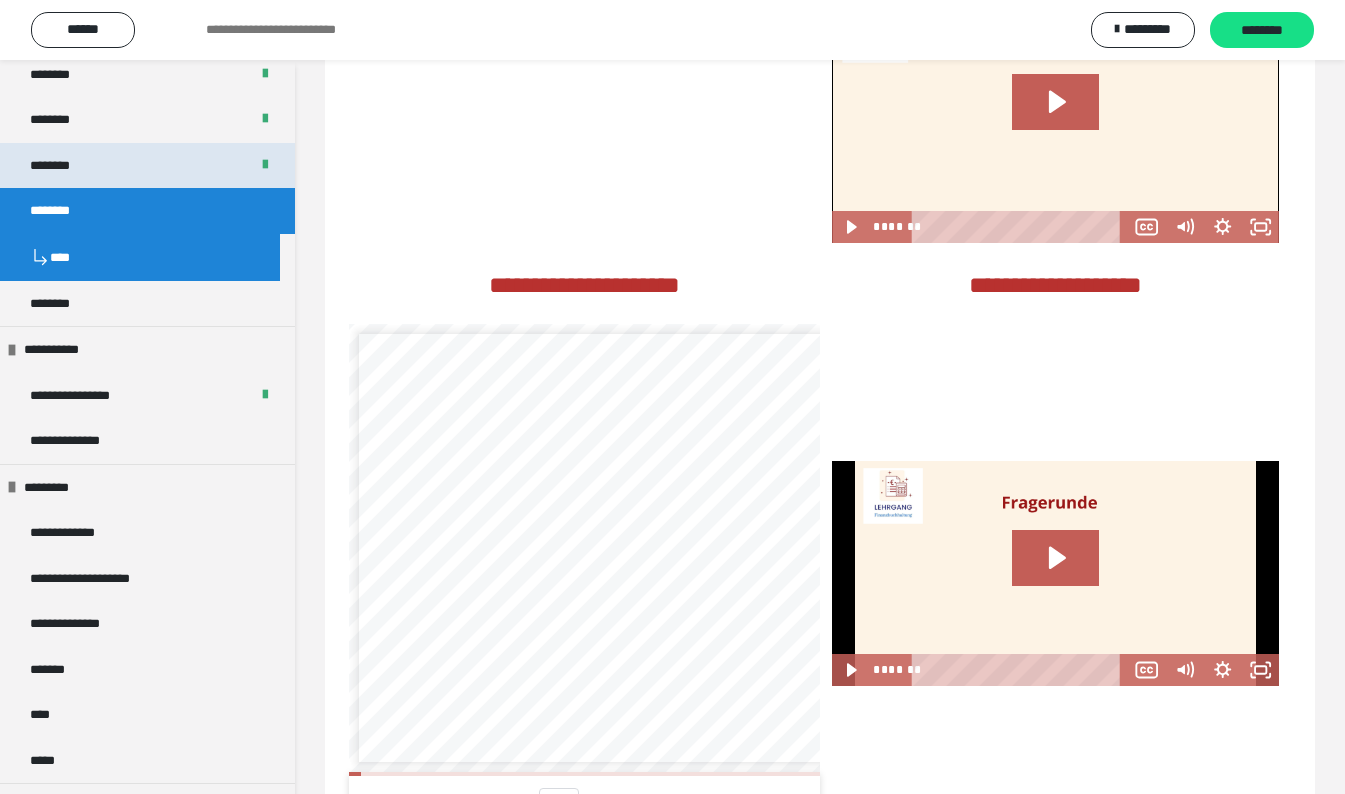 click on "********" at bounding box center [147, 166] 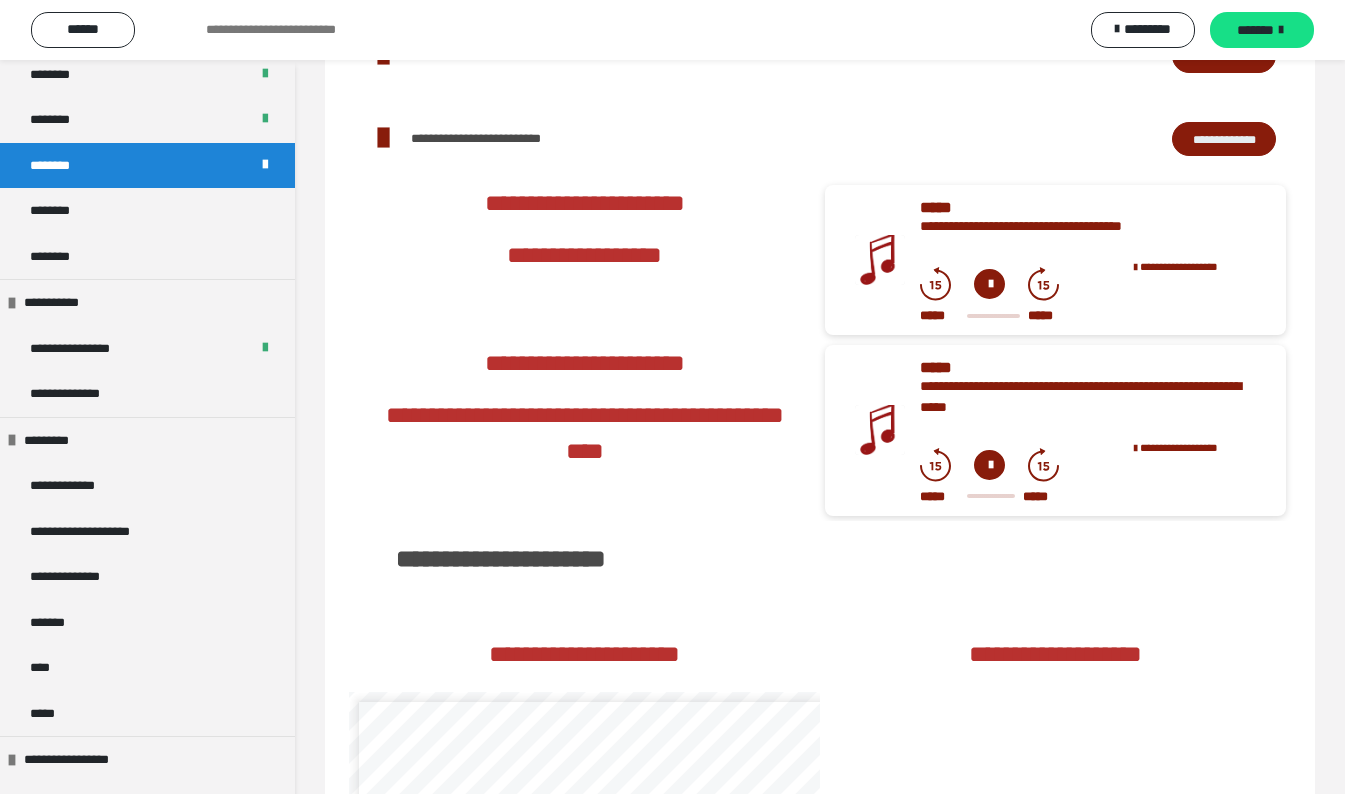 scroll, scrollTop: 2138, scrollLeft: 0, axis: vertical 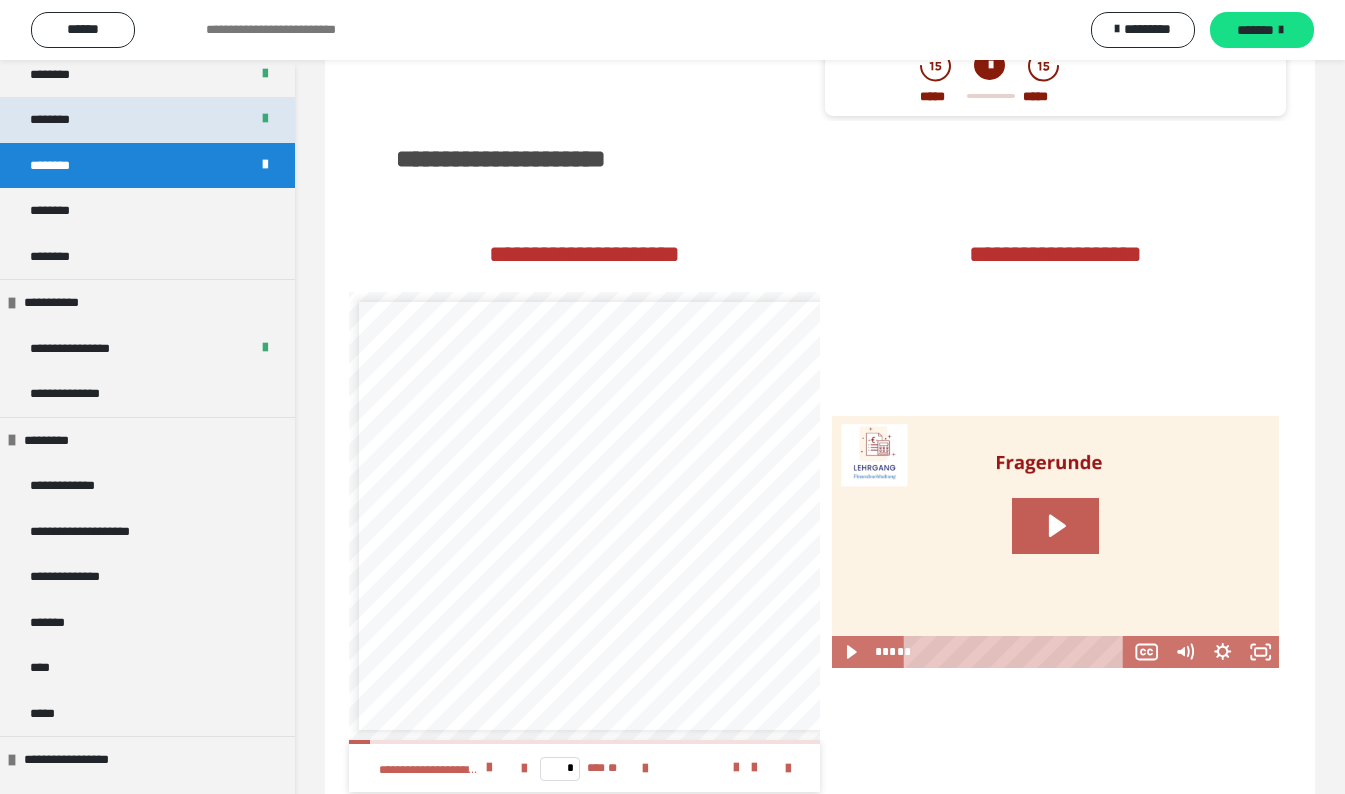 click on "********" at bounding box center (147, 120) 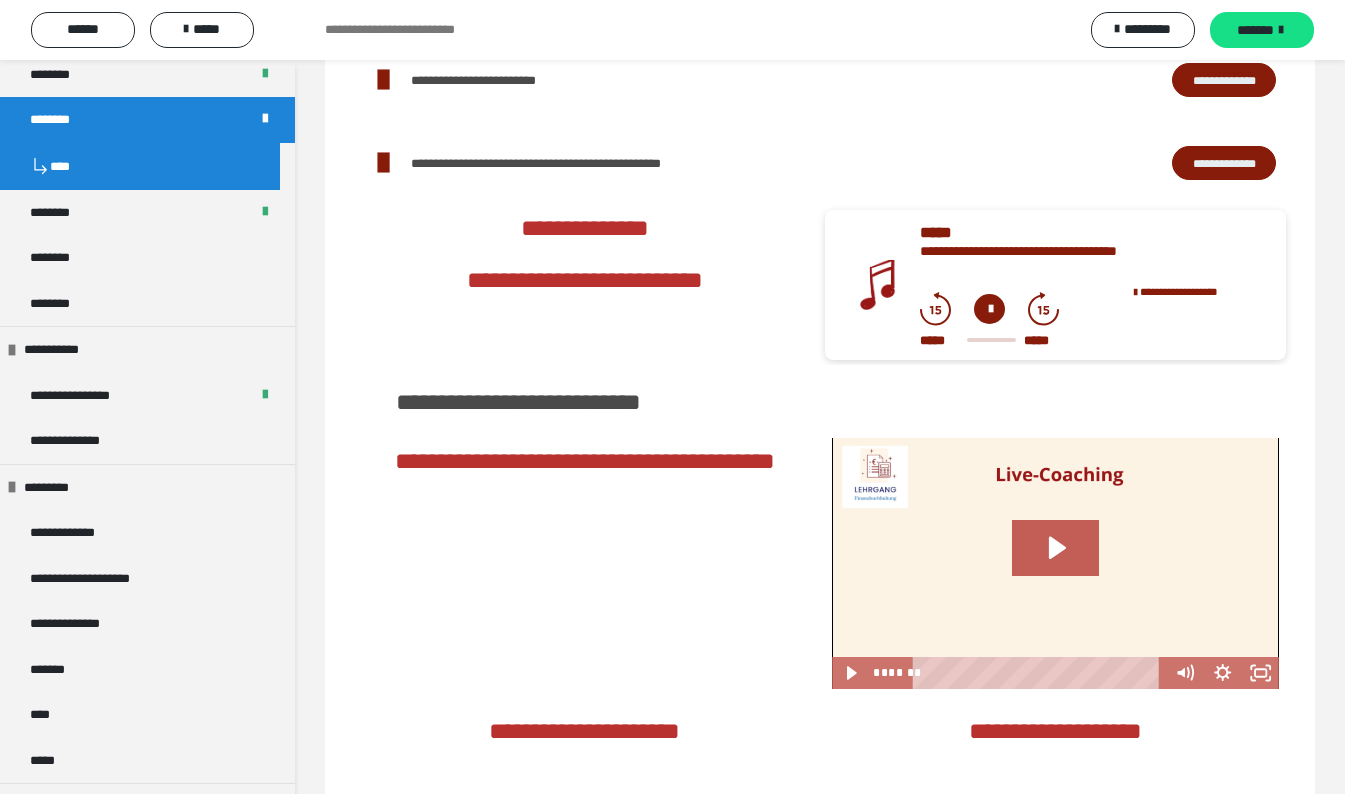 scroll, scrollTop: 2656, scrollLeft: 0, axis: vertical 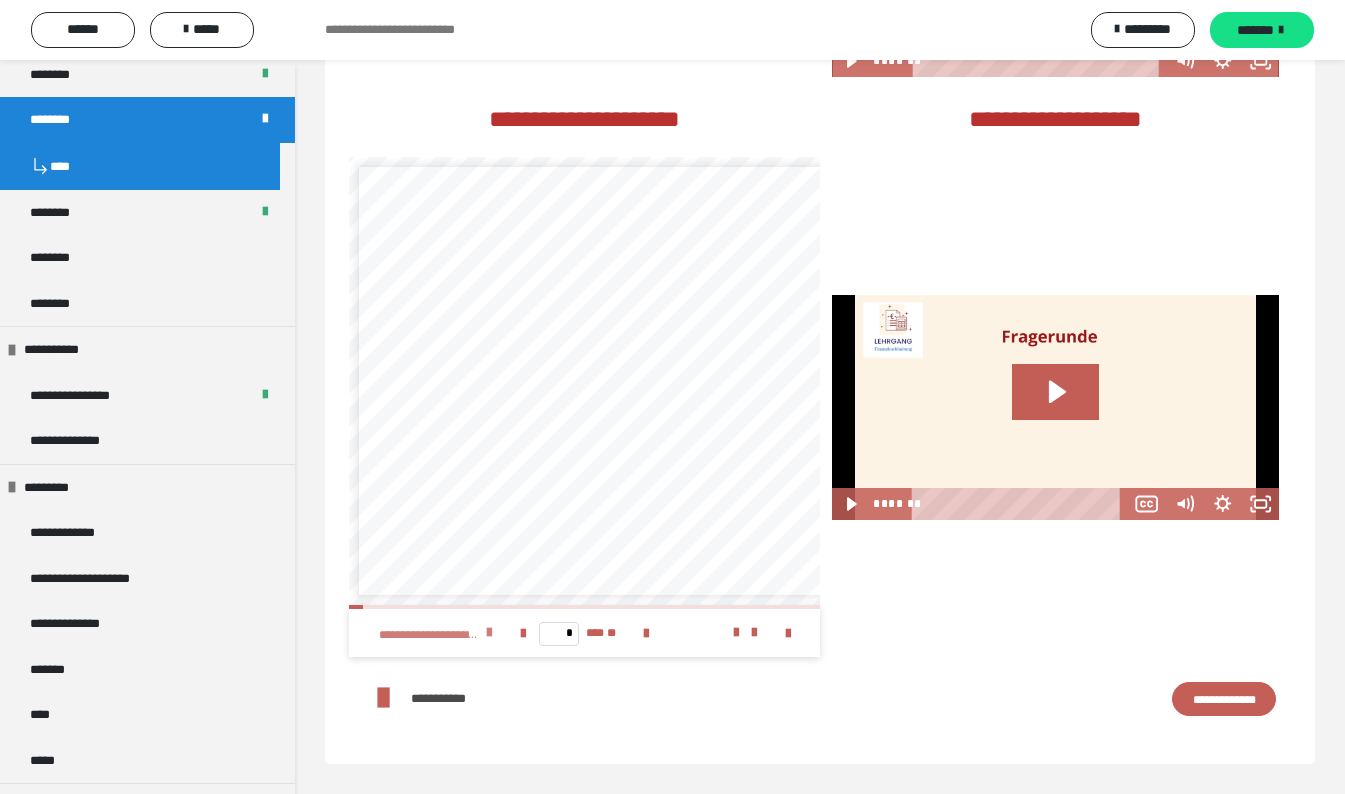click at bounding box center (489, 633) 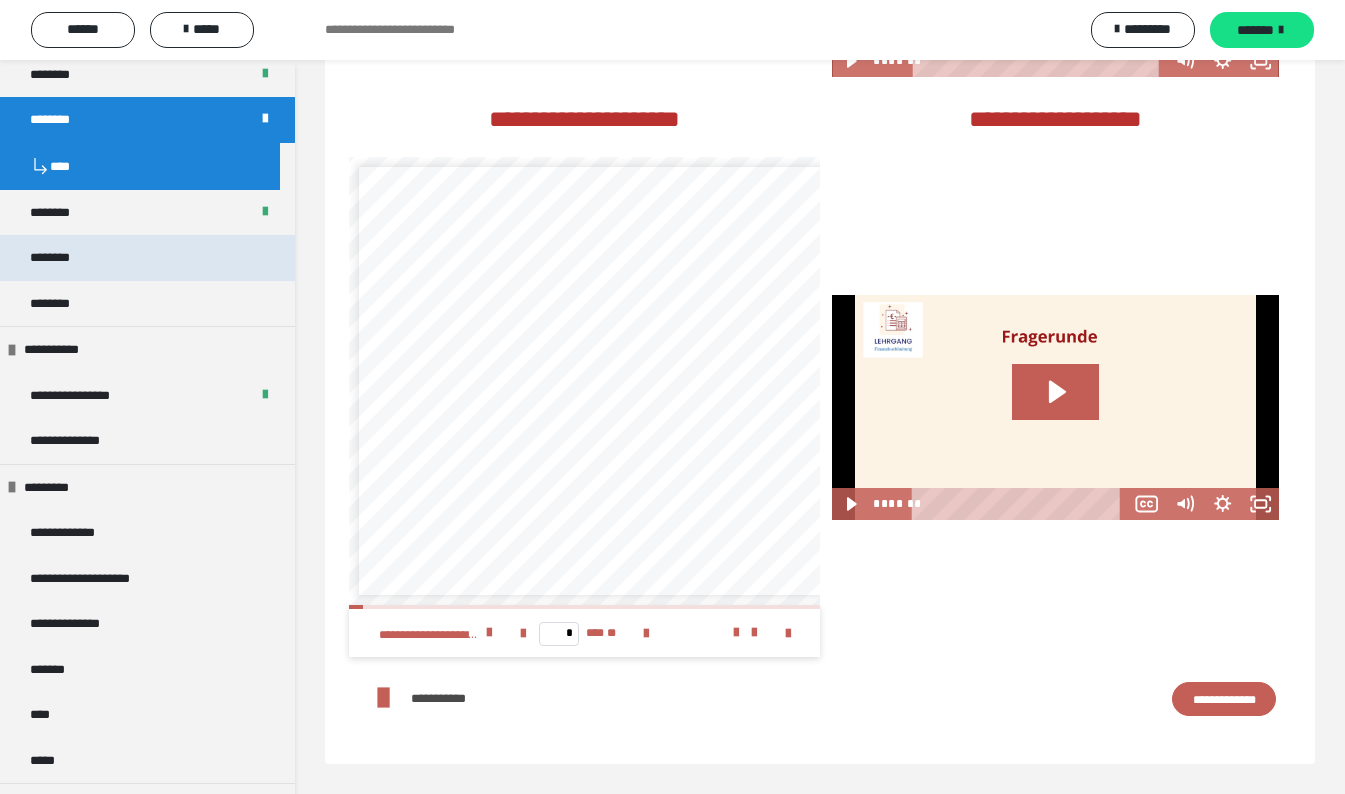 click on "********" at bounding box center (147, 258) 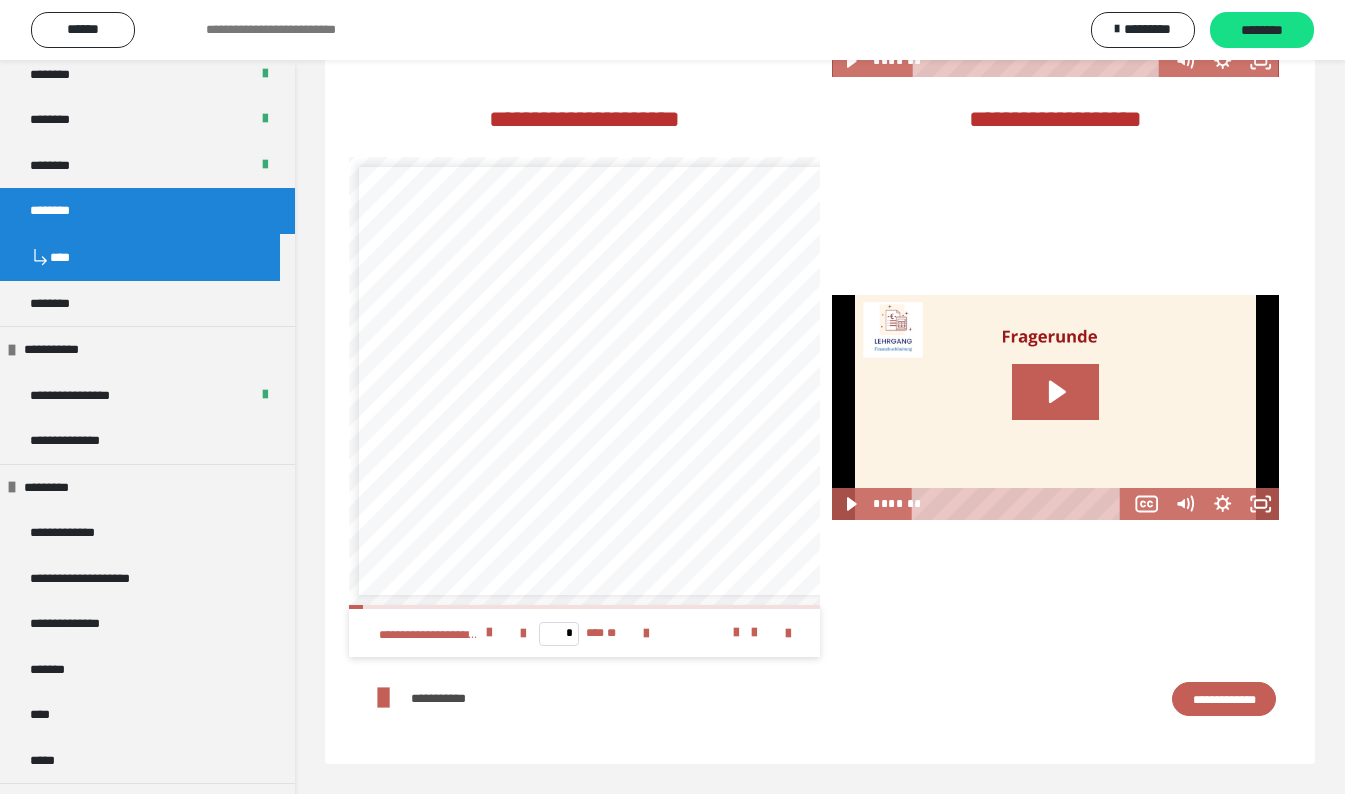 scroll, scrollTop: 2364, scrollLeft: 0, axis: vertical 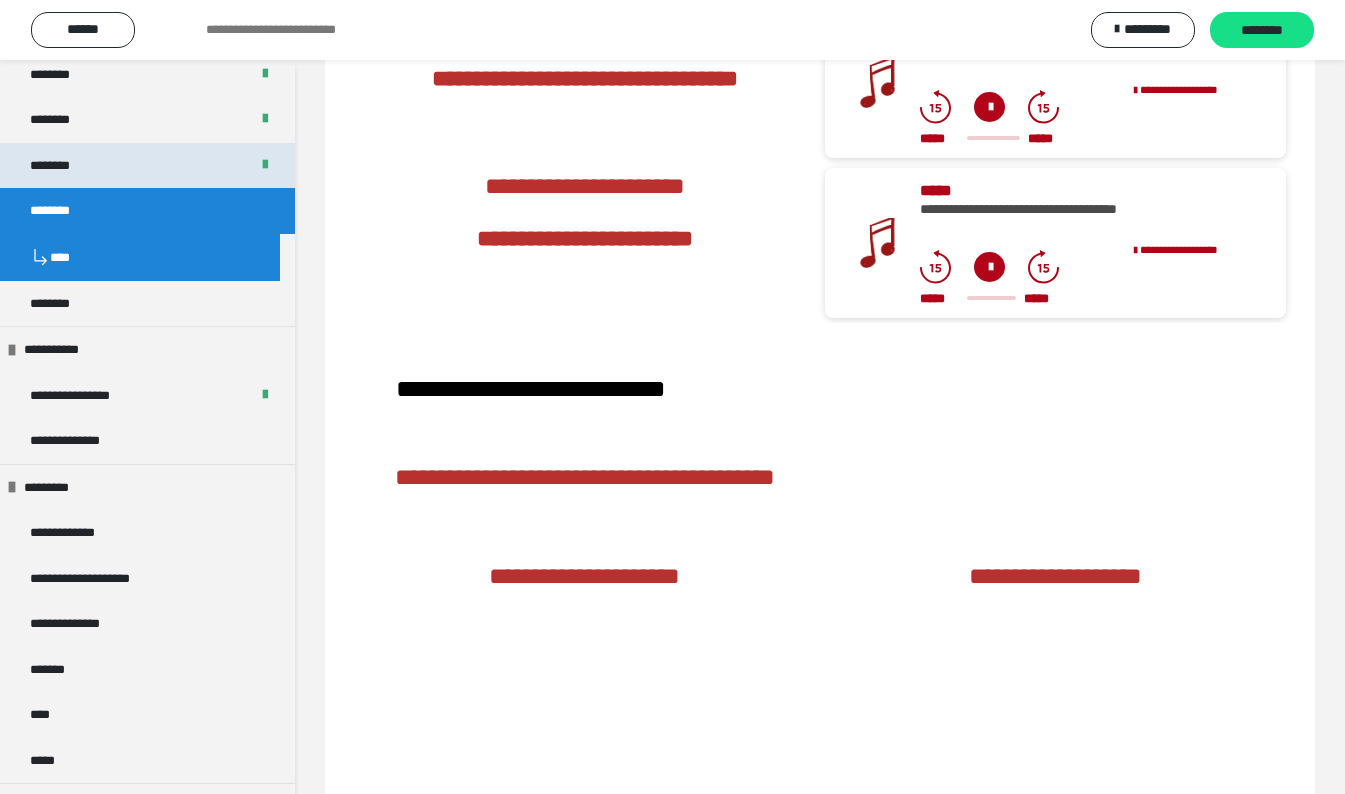 click on "********" at bounding box center [147, 166] 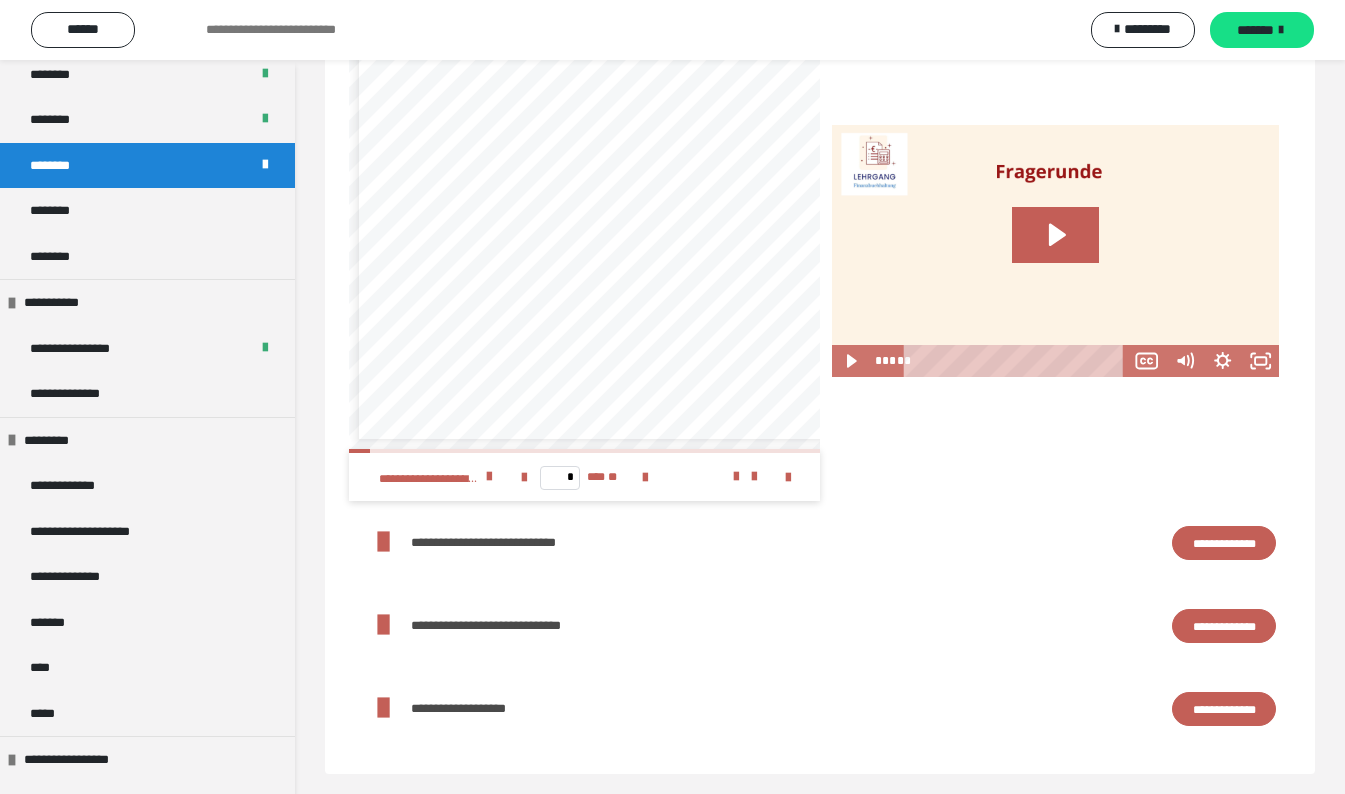 scroll, scrollTop: 2444, scrollLeft: 0, axis: vertical 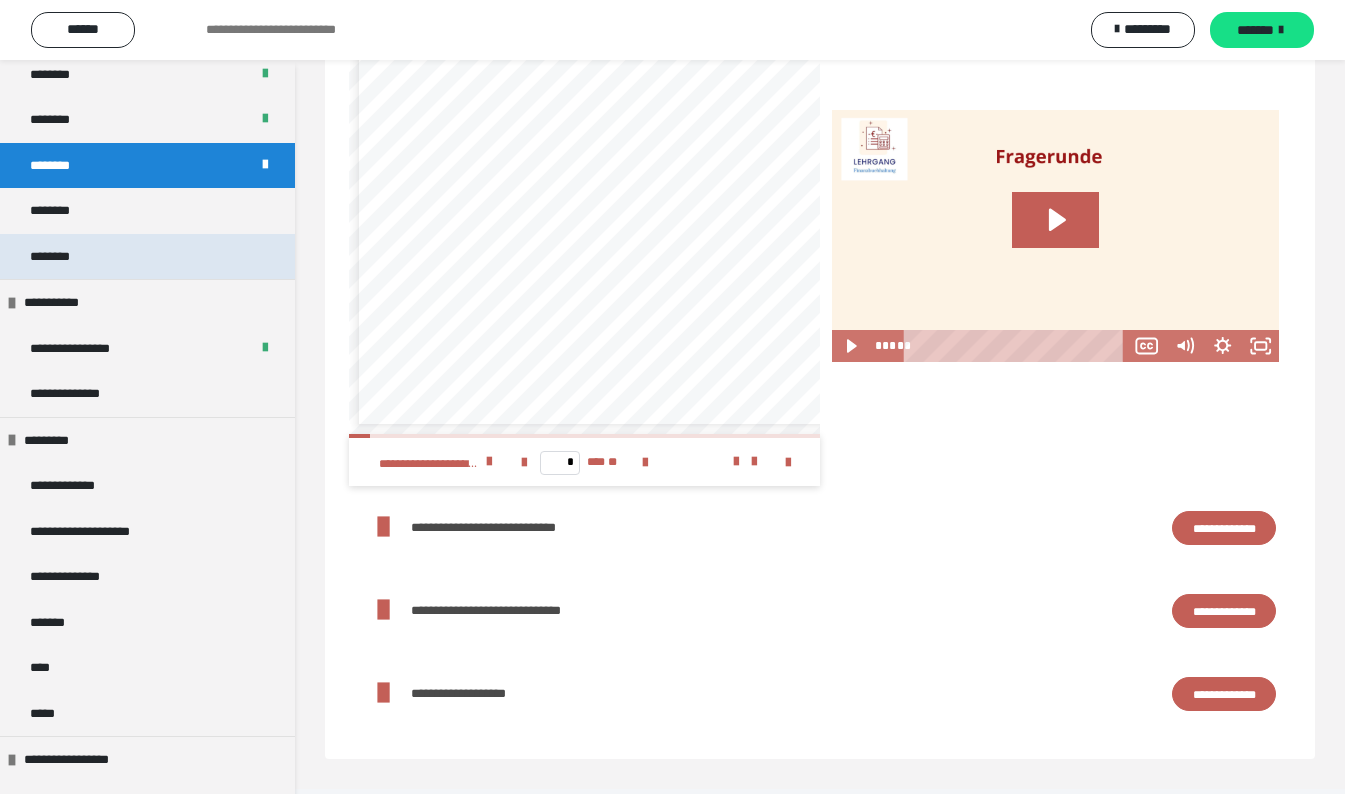 click on "********" at bounding box center [147, 257] 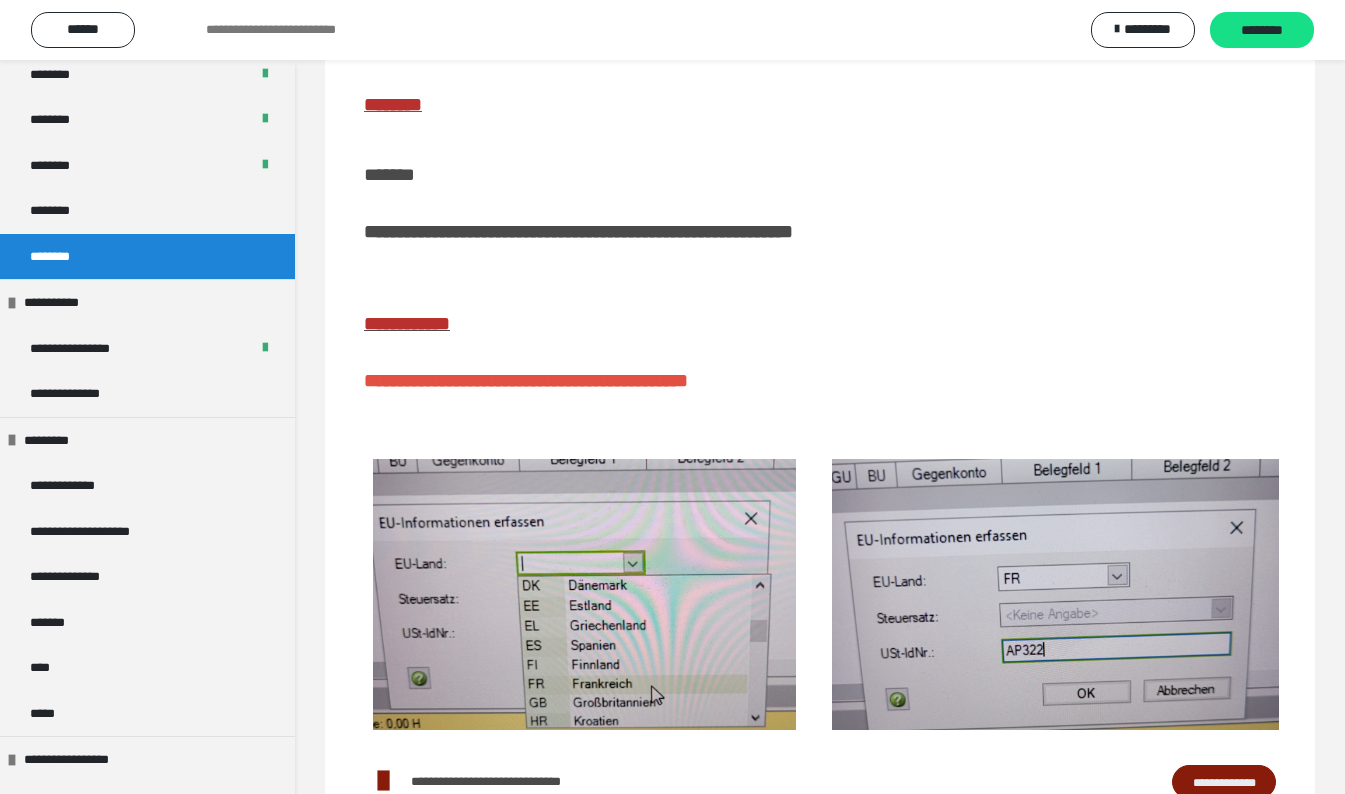 scroll, scrollTop: 225, scrollLeft: 0, axis: vertical 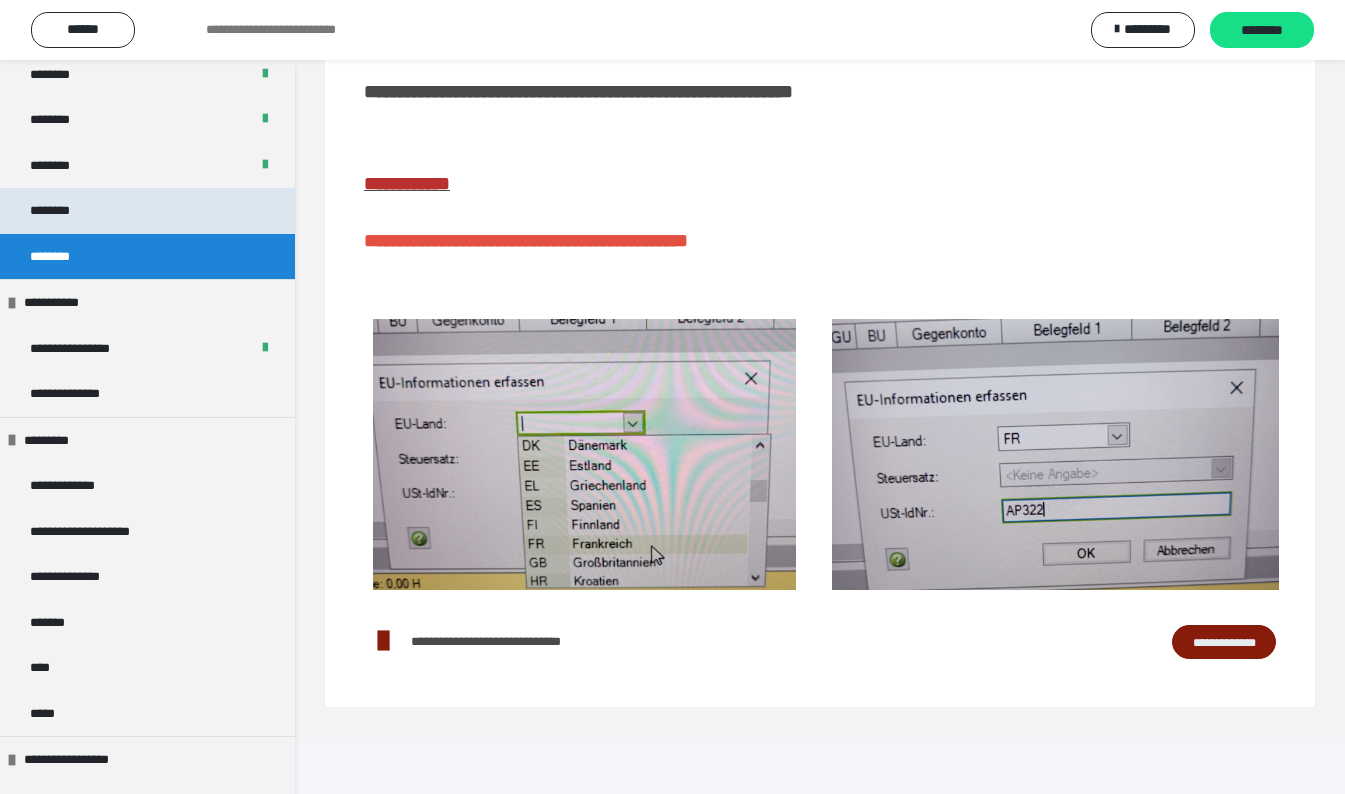 click on "********" at bounding box center [147, 211] 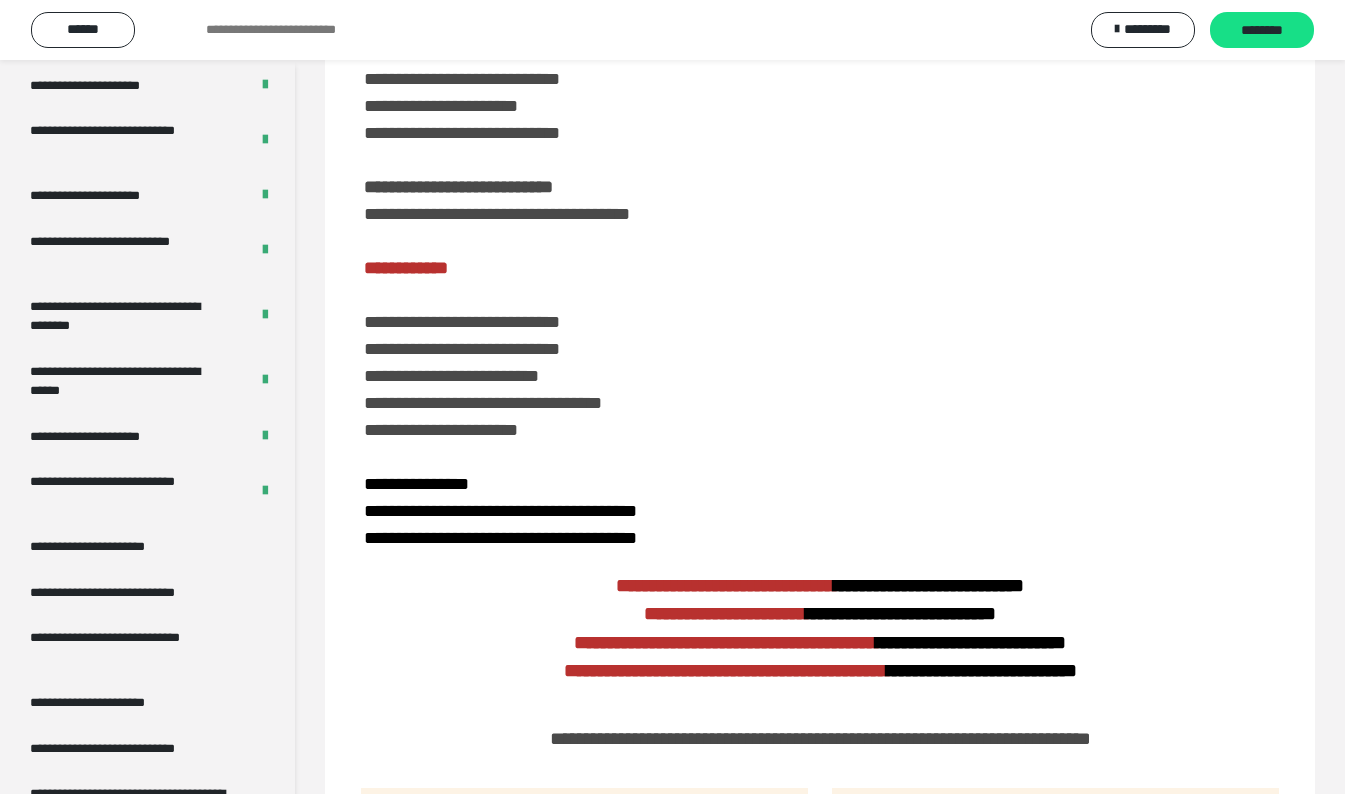 scroll, scrollTop: 3773, scrollLeft: 0, axis: vertical 